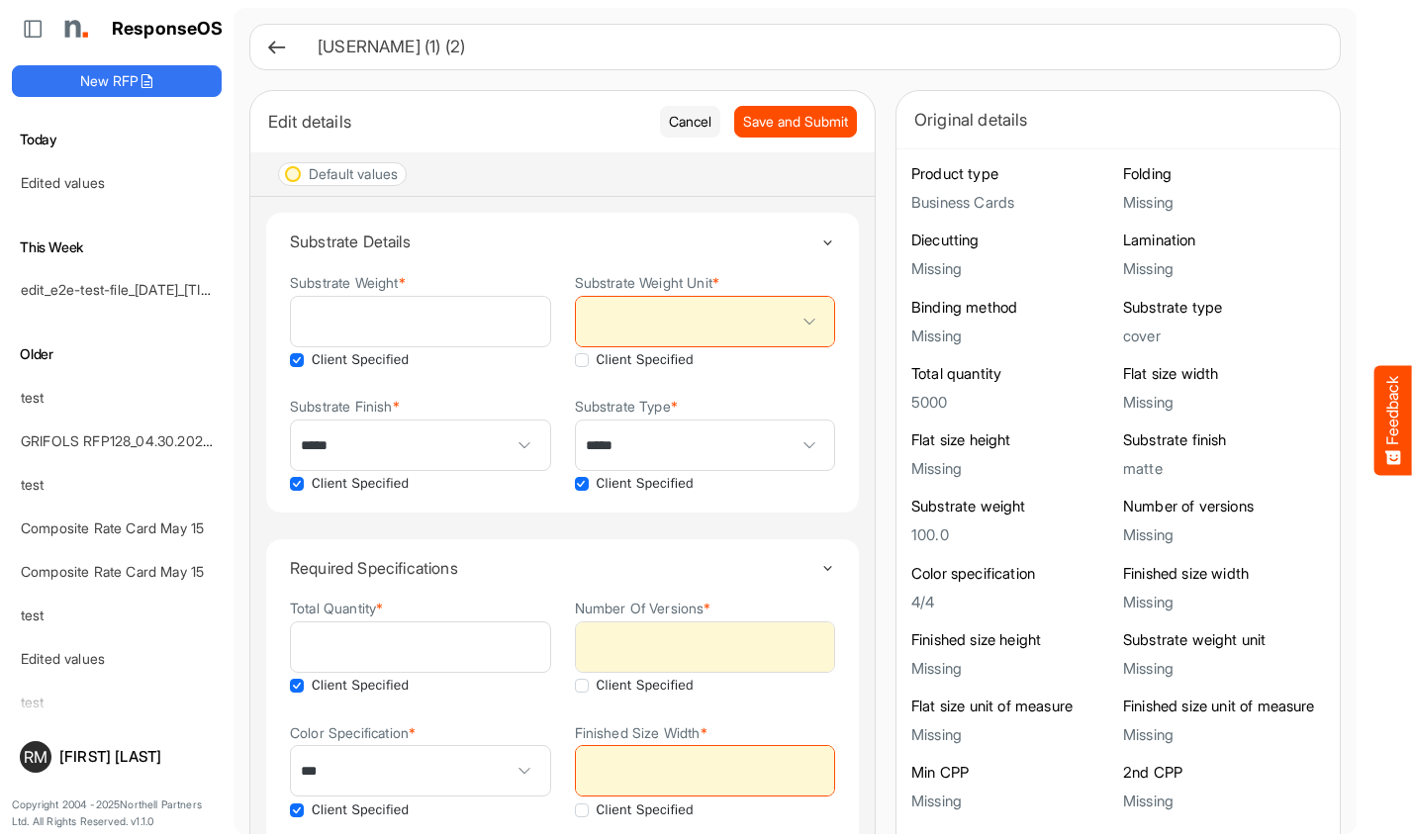 scroll, scrollTop: 0, scrollLeft: 0, axis: both 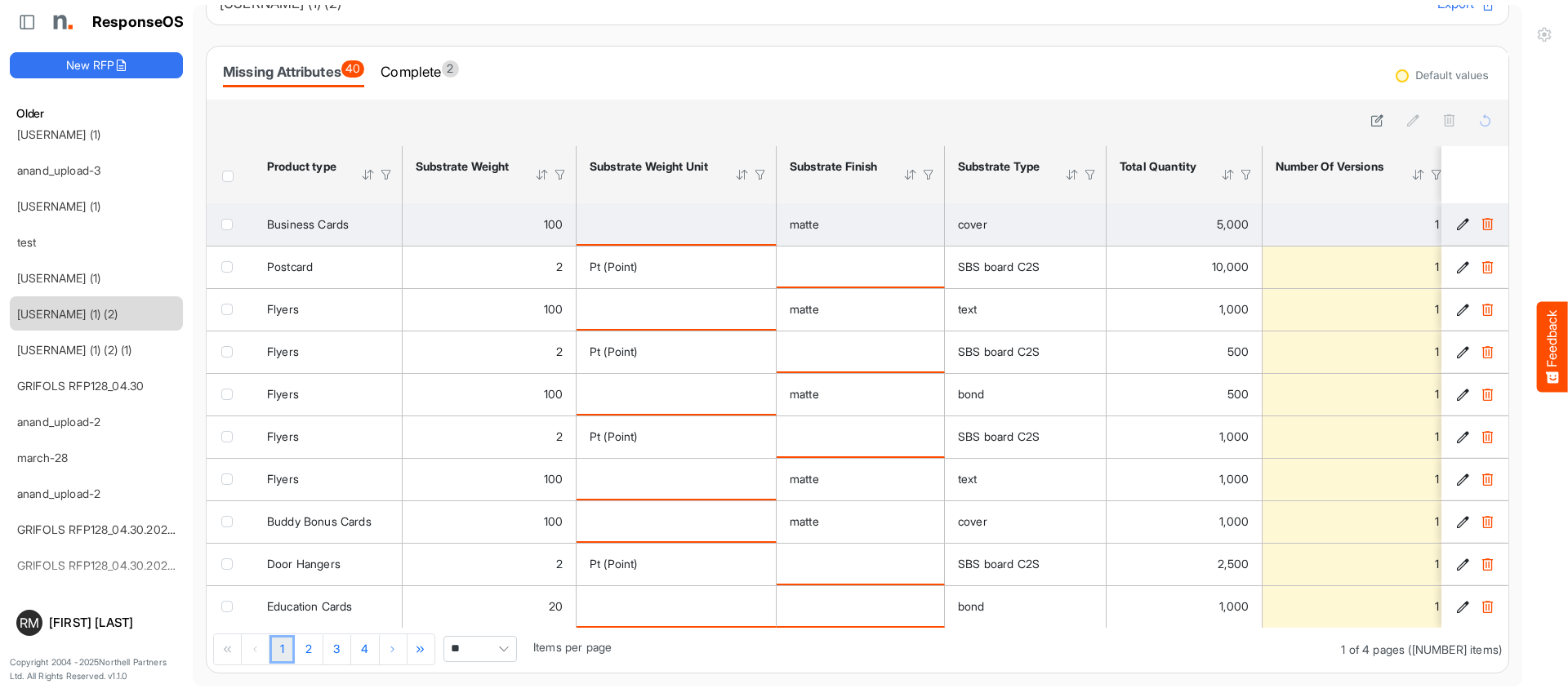 click at bounding box center (1487, 224) 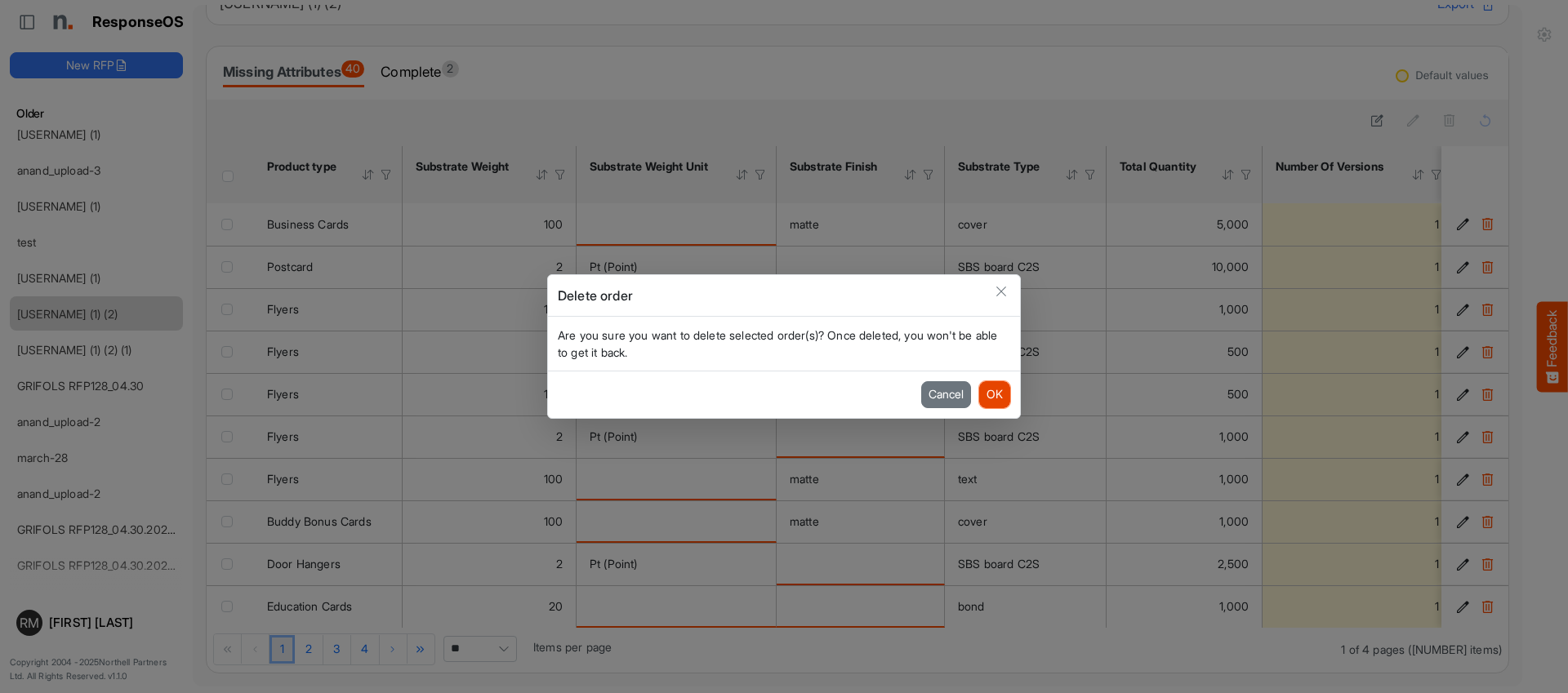 click on "OK" at bounding box center (995, 394) 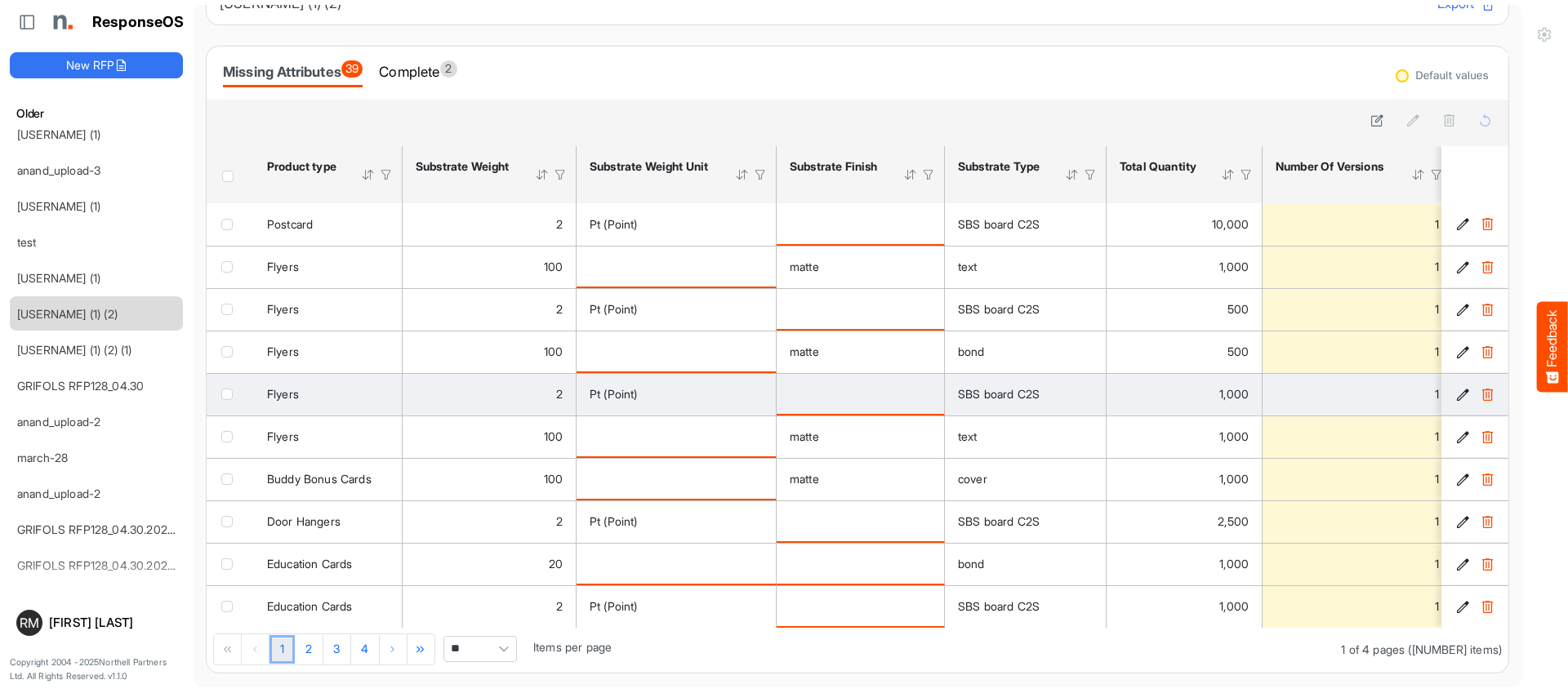 click at bounding box center [1487, 394] 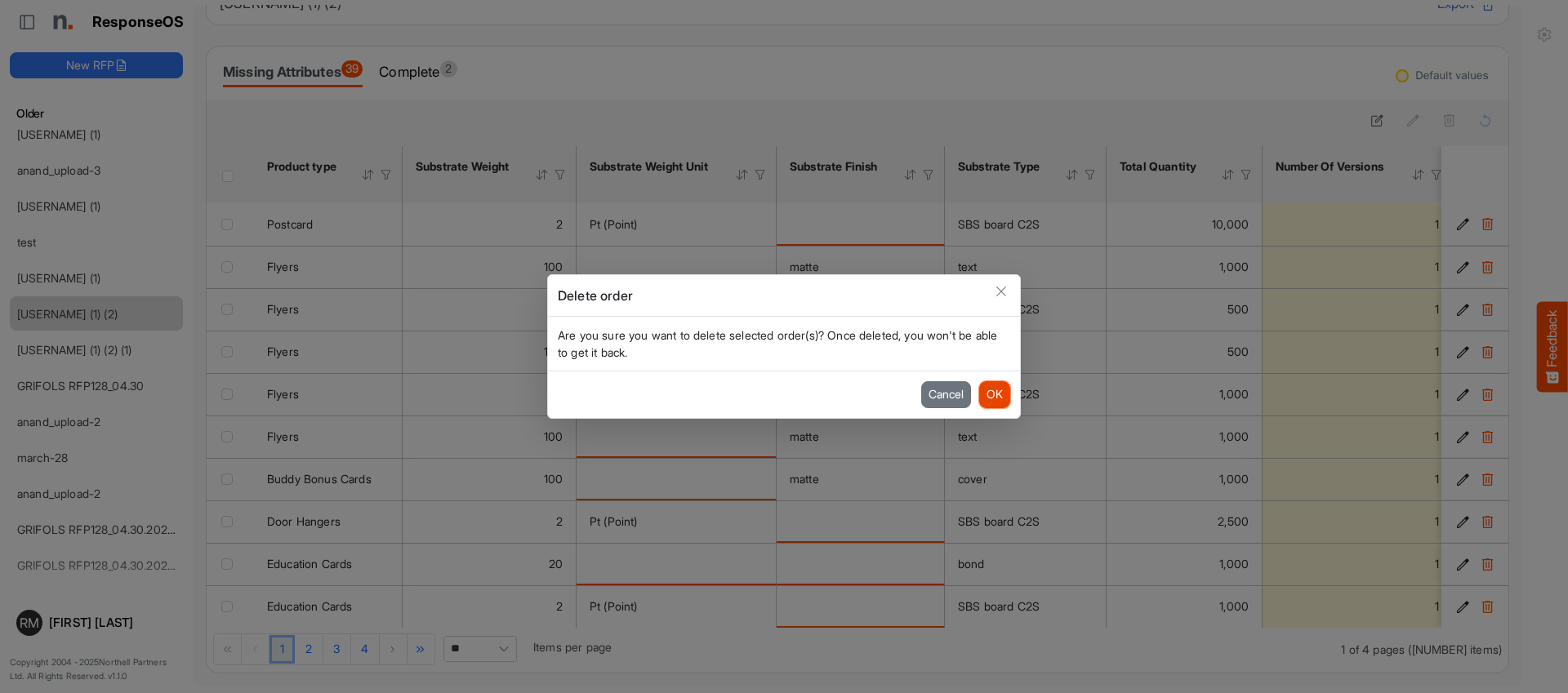 click on "OK" at bounding box center (995, 394) 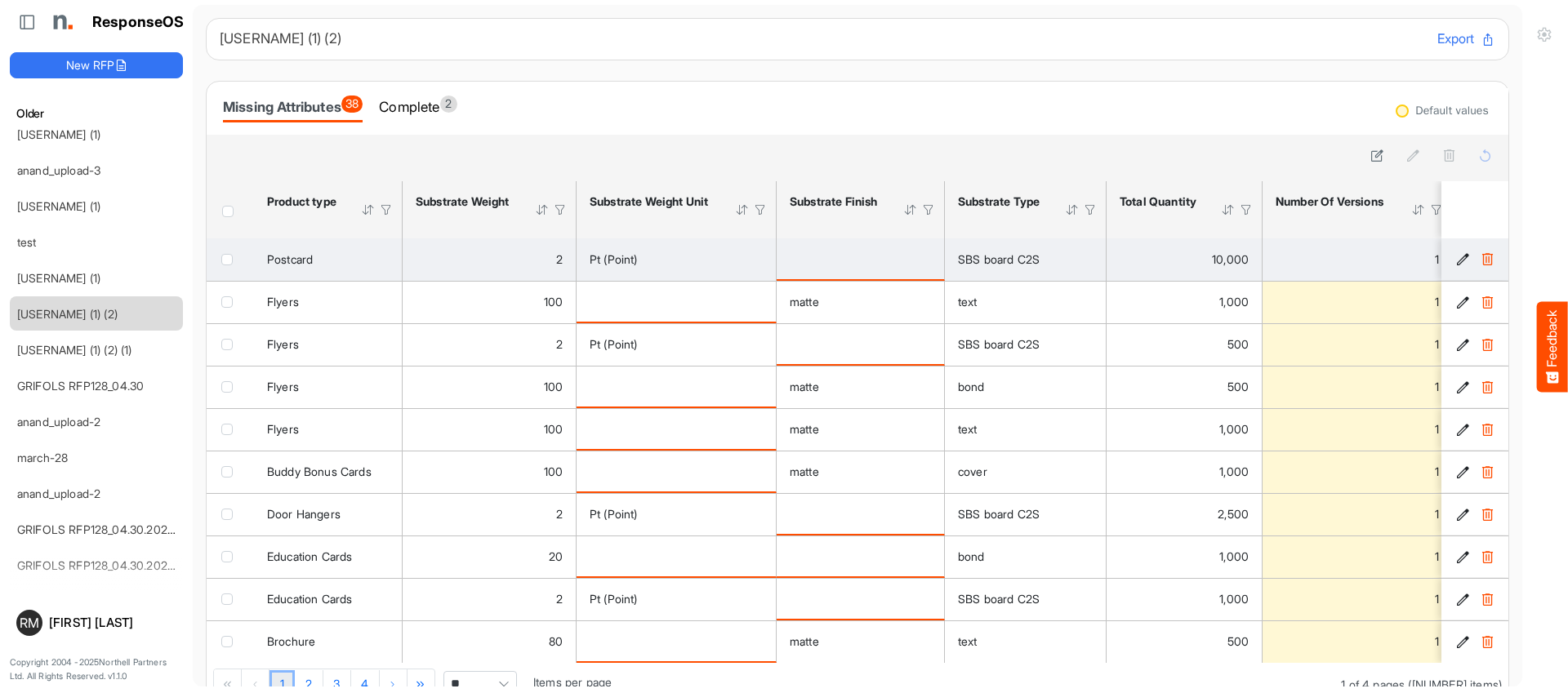 scroll, scrollTop: 40, scrollLeft: 0, axis: vertical 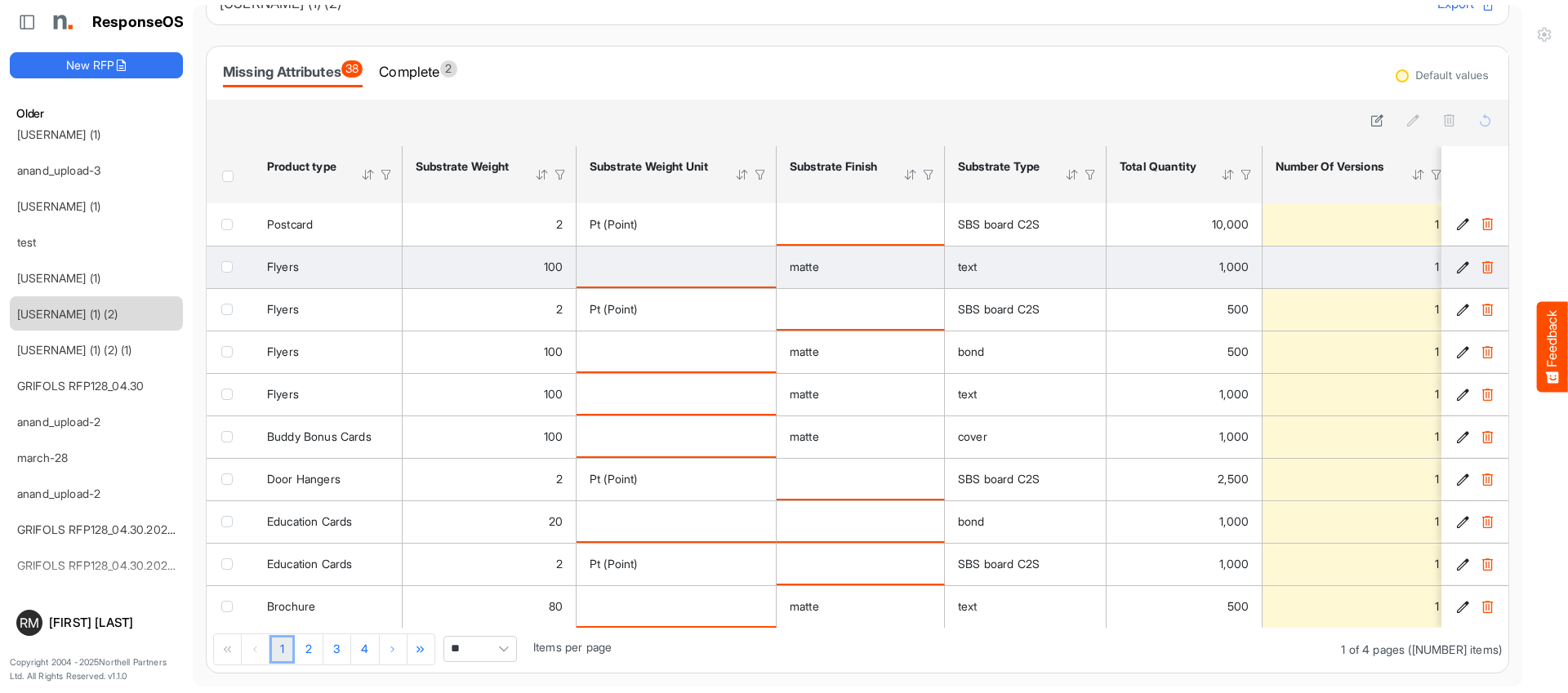 click at bounding box center (1463, 267) 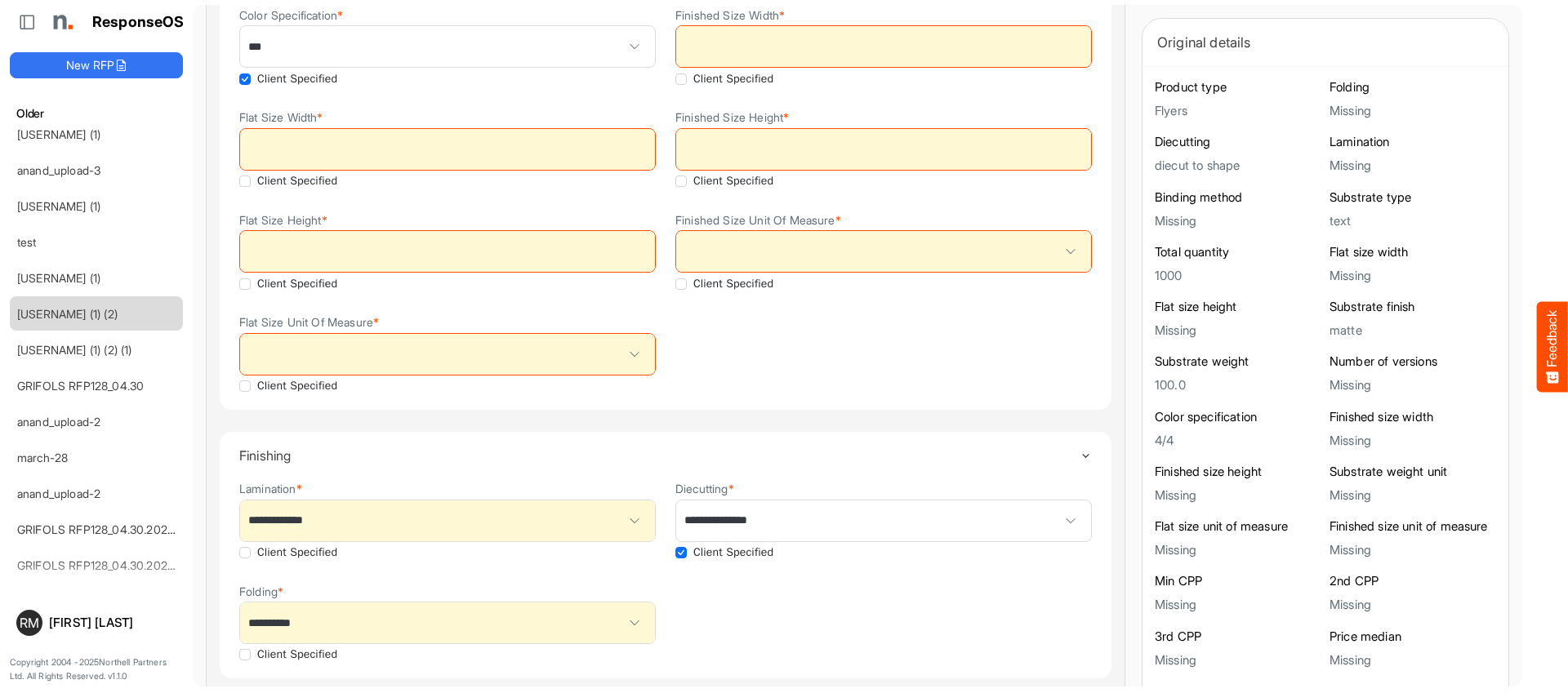 scroll, scrollTop: 590, scrollLeft: 0, axis: vertical 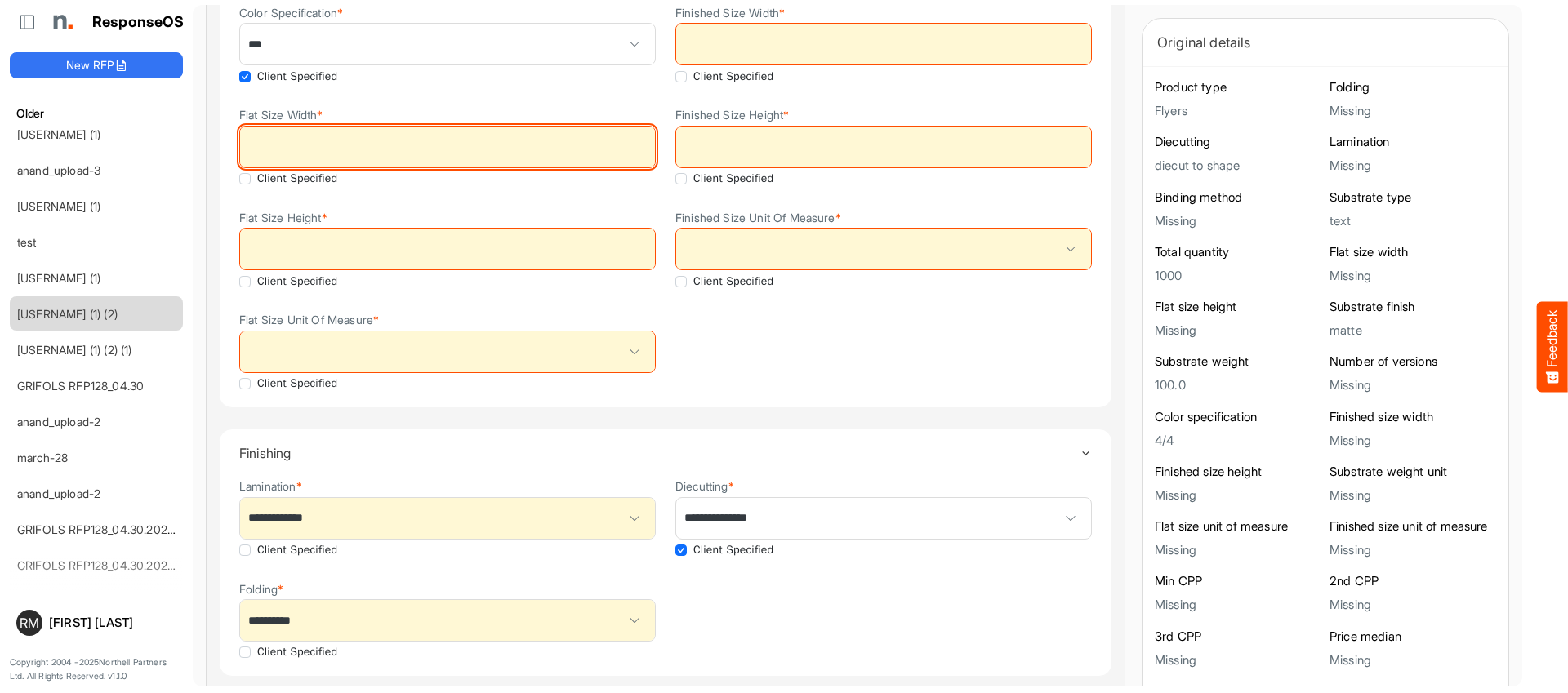 click on "Flat Size Width *" at bounding box center (448, 147) 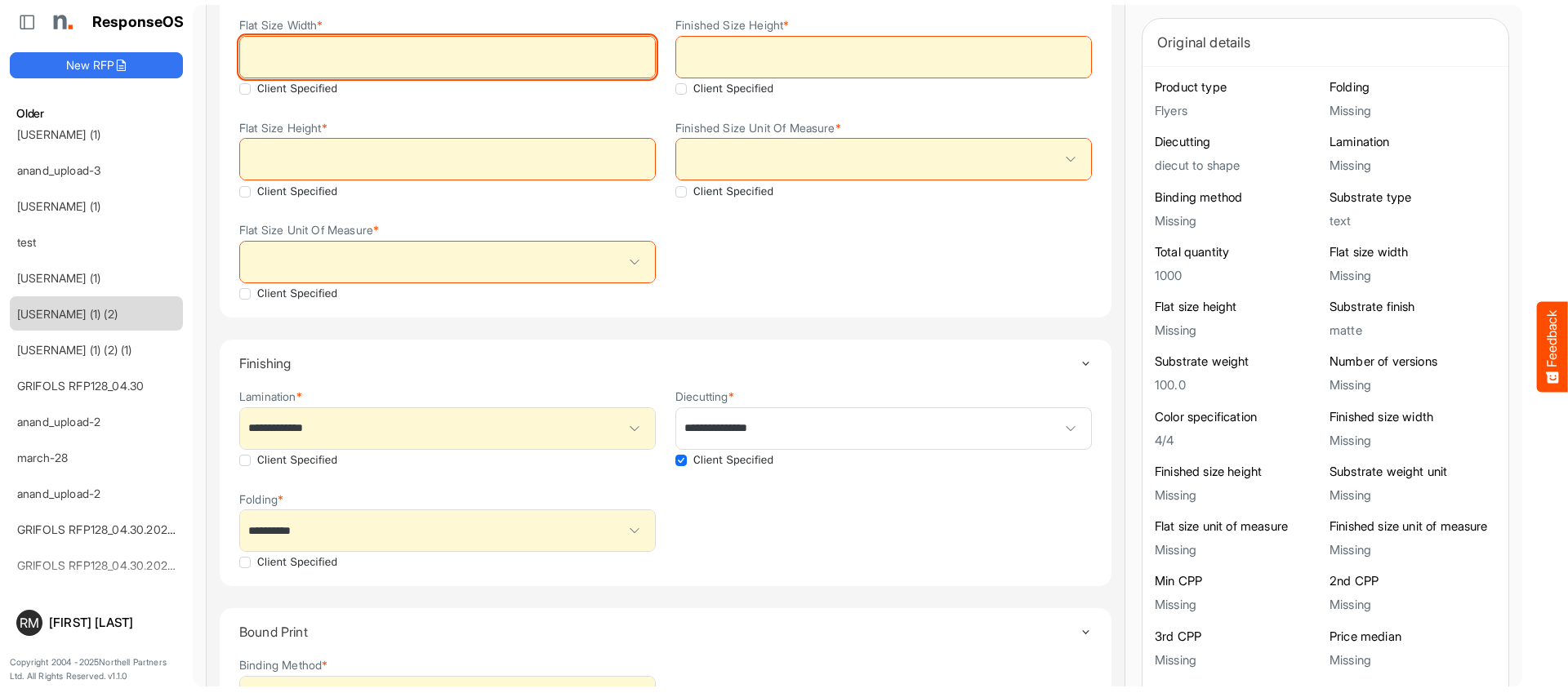 scroll, scrollTop: 773, scrollLeft: 0, axis: vertical 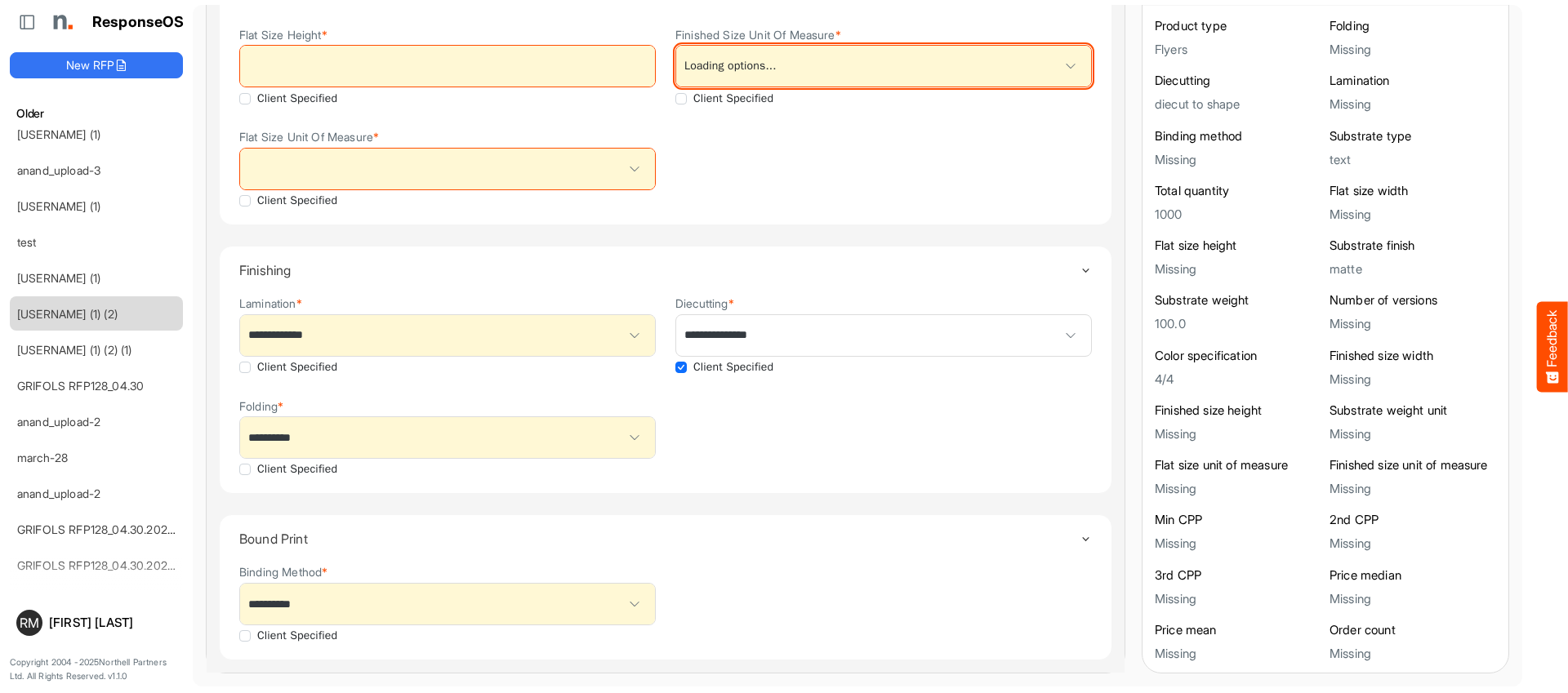 click at bounding box center (884, 66) 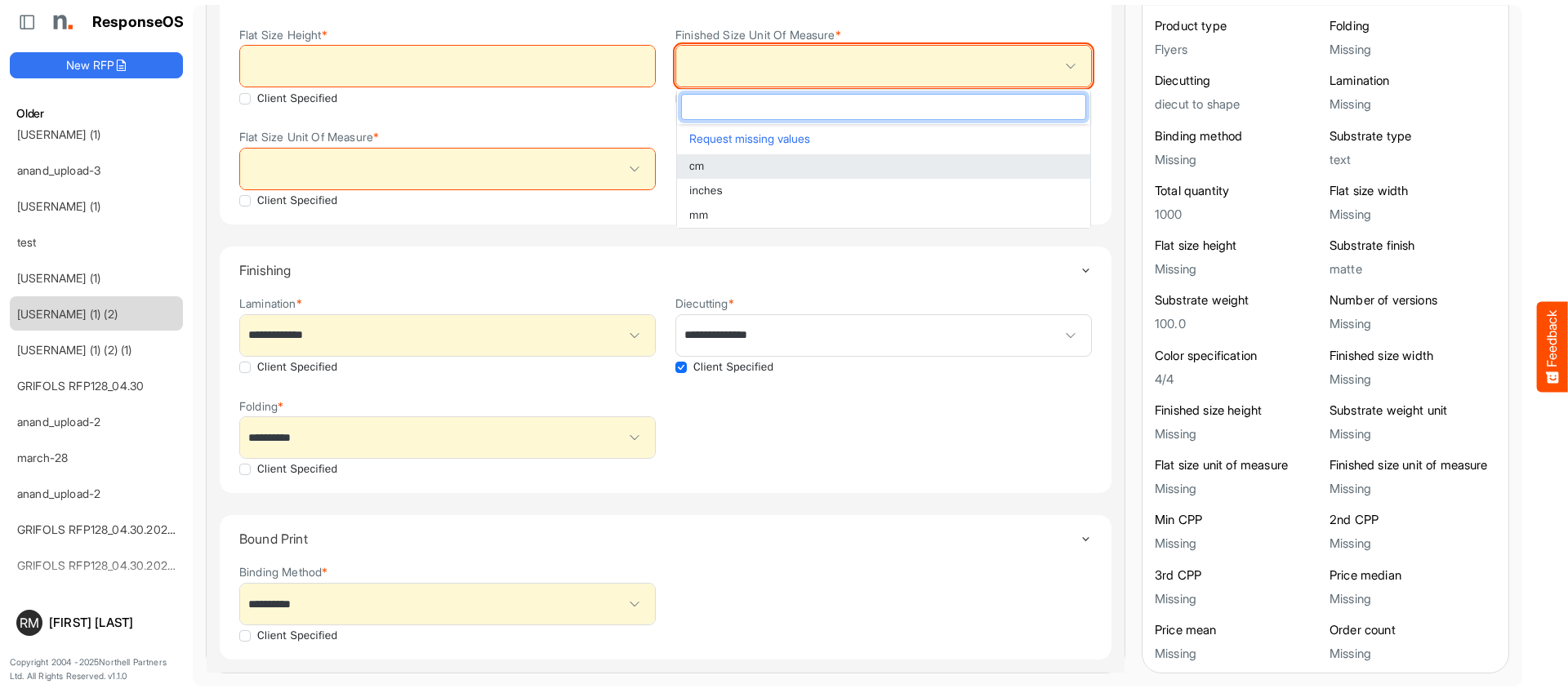 click at bounding box center (884, 66) 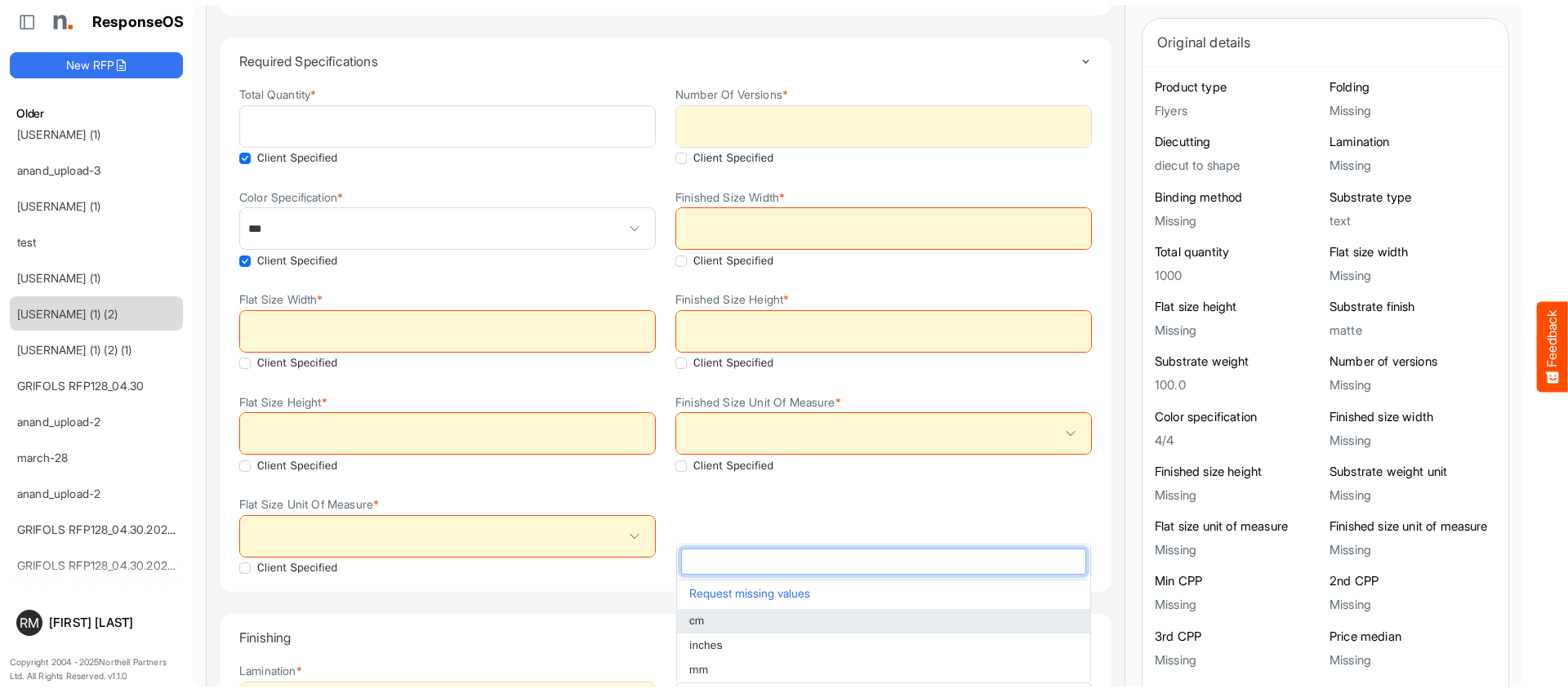 scroll, scrollTop: 253, scrollLeft: 0, axis: vertical 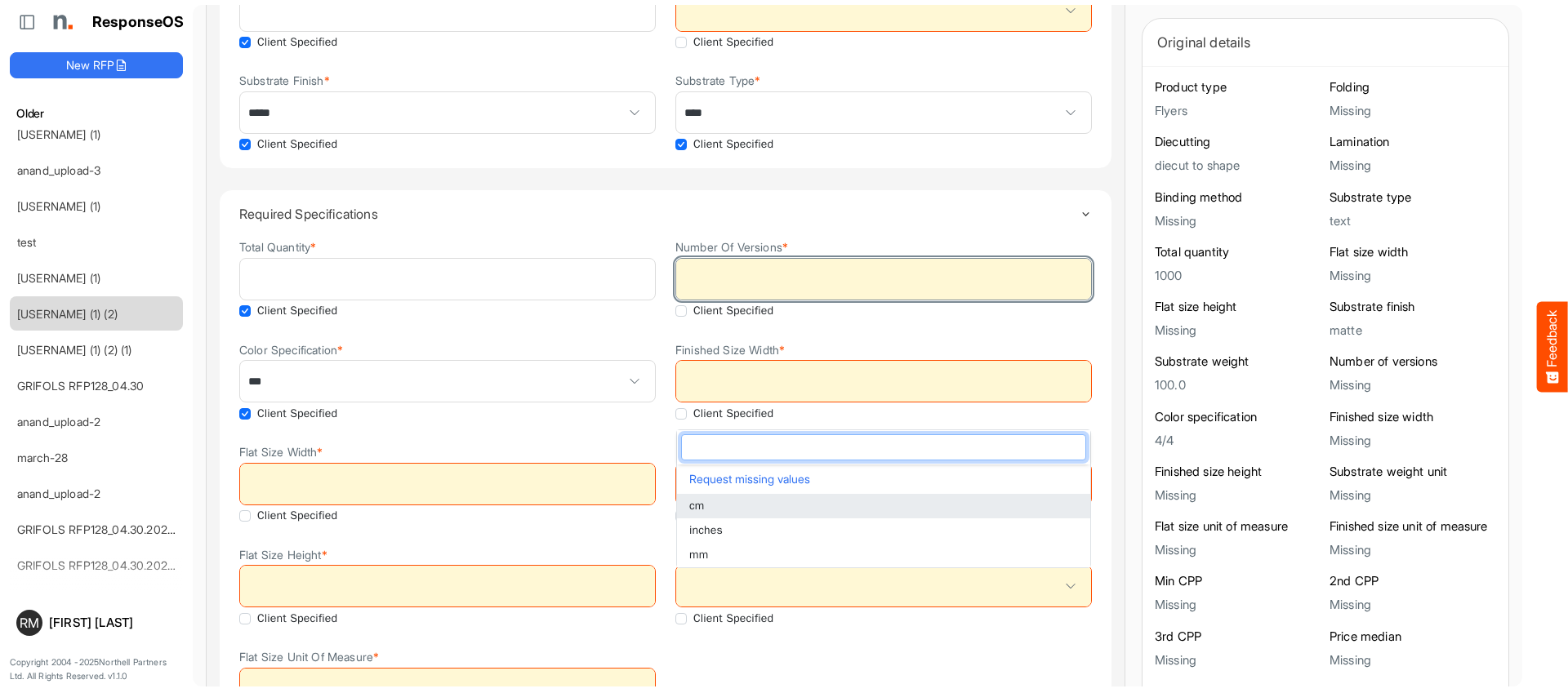 click on "*" at bounding box center (884, 279) 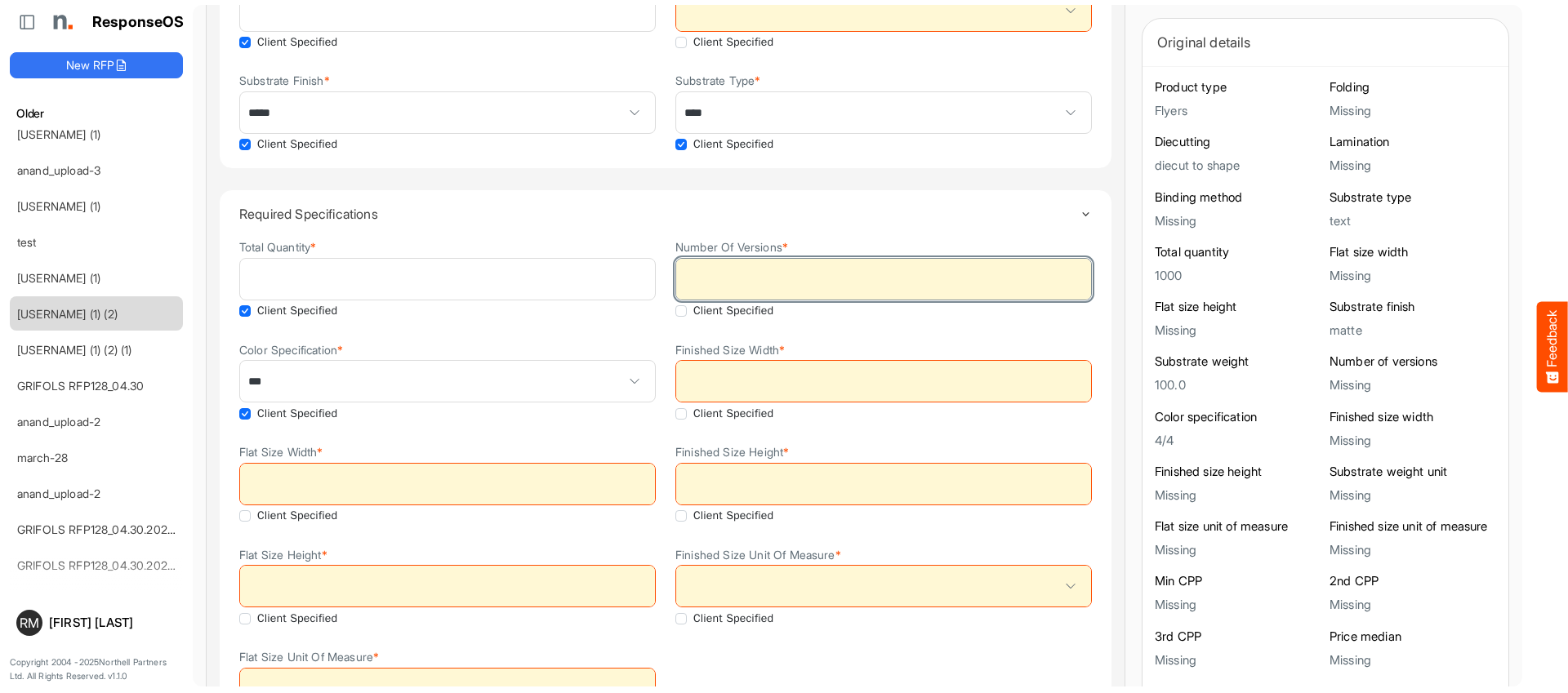 type on "*" 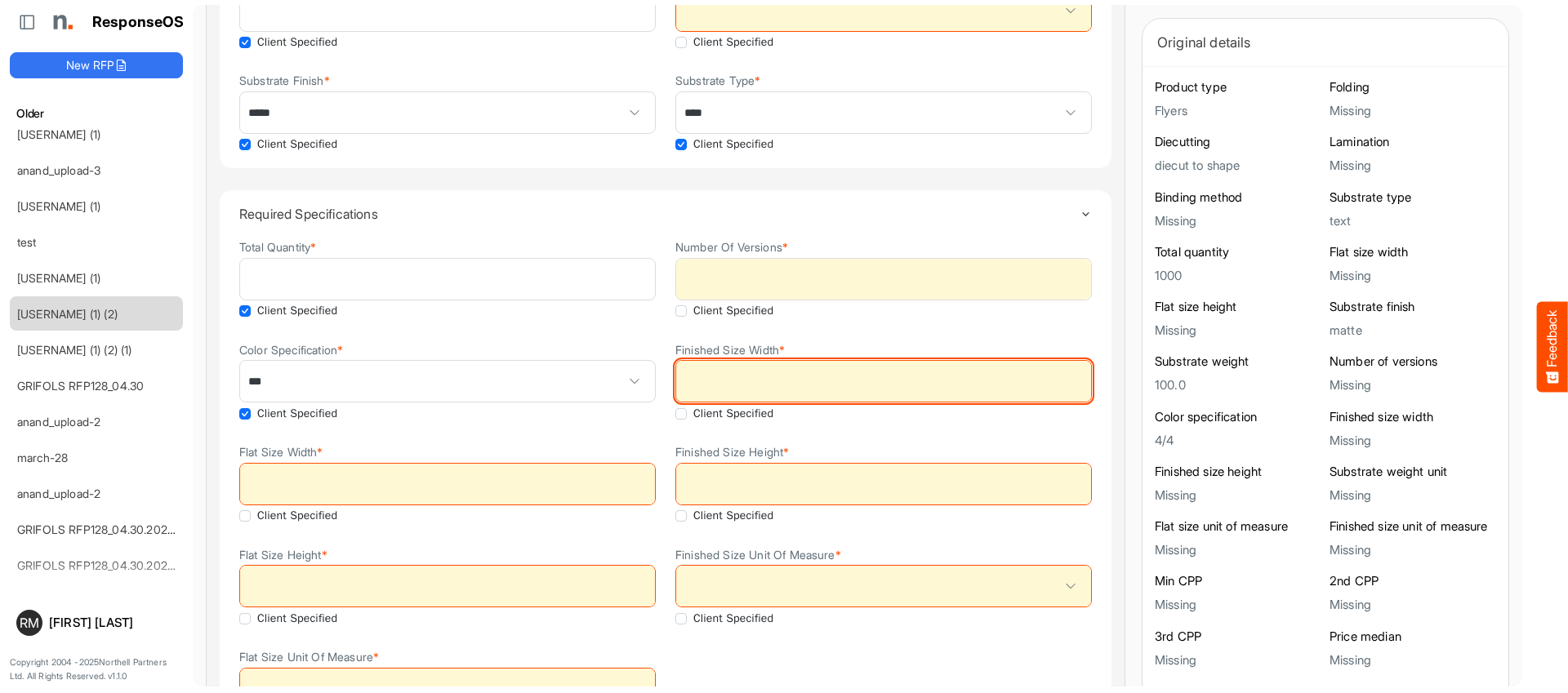 drag, startPoint x: 715, startPoint y: 378, endPoint x: 604, endPoint y: 432, distance: 123.43824 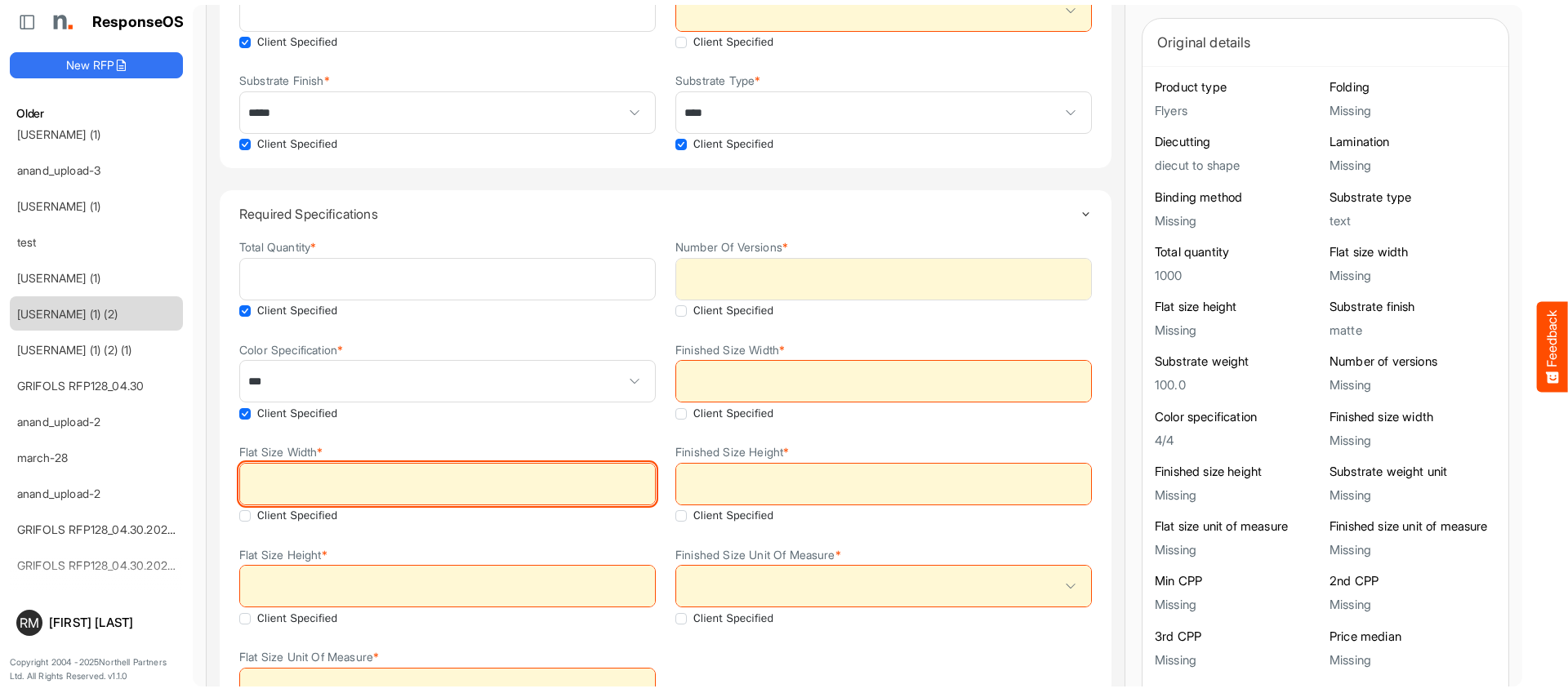click on "Flat Size Width *" at bounding box center [448, 484] 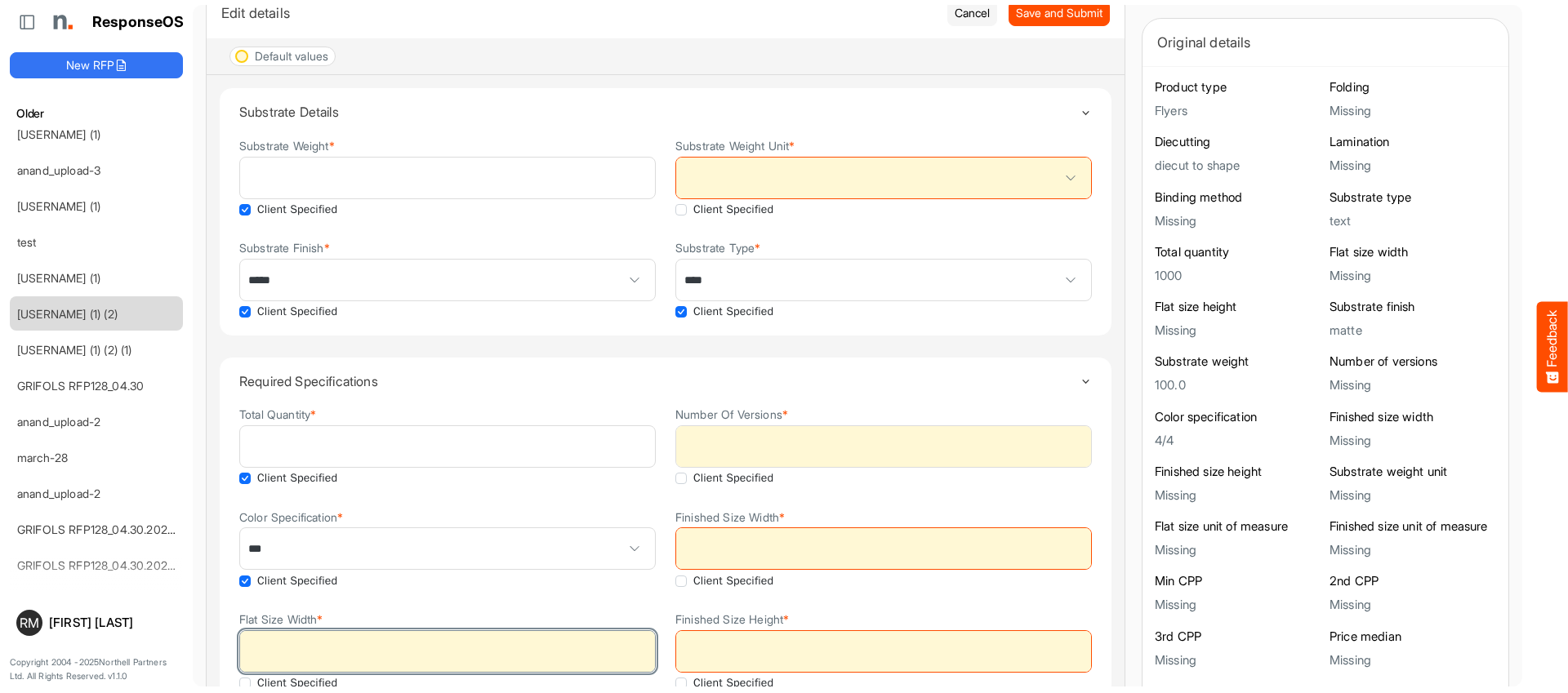 scroll, scrollTop: 16, scrollLeft: 0, axis: vertical 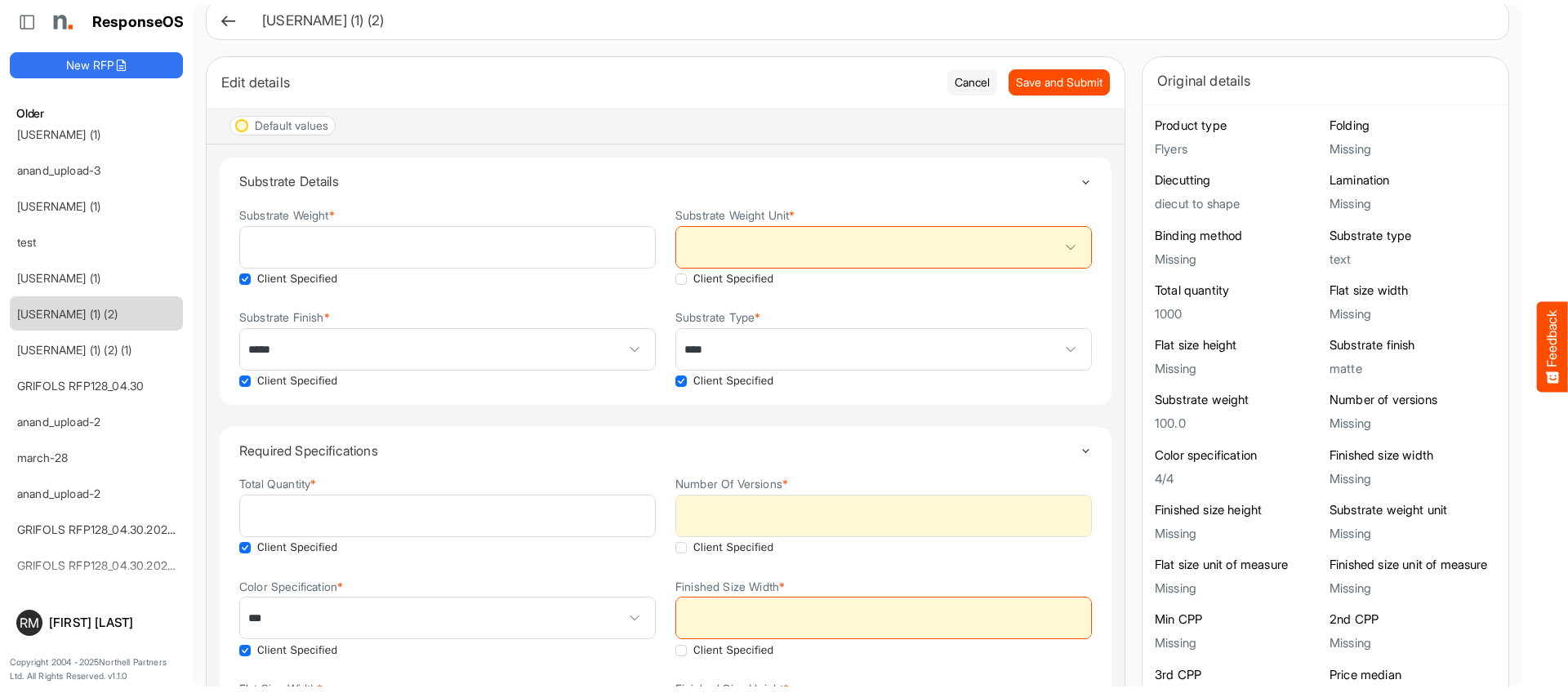 type on "**********" 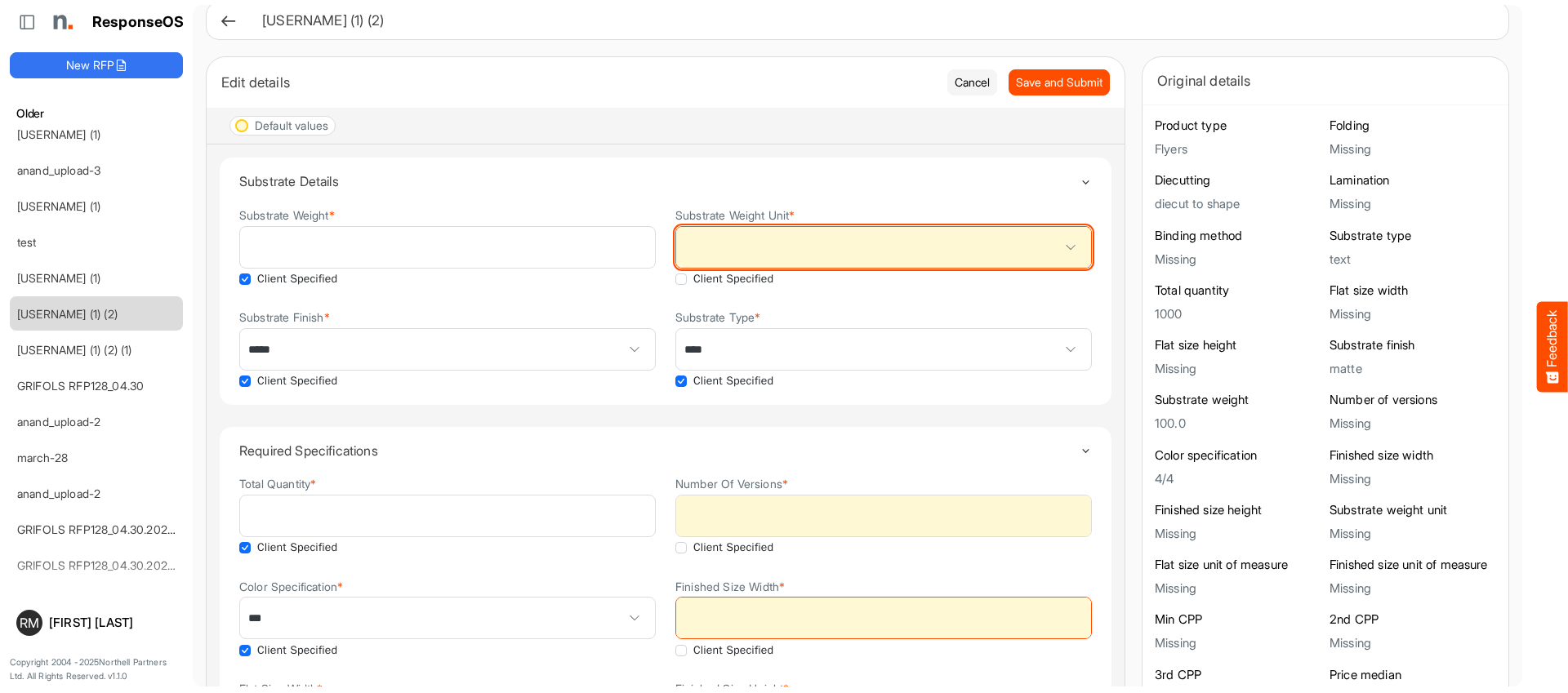 click at bounding box center [884, 247] 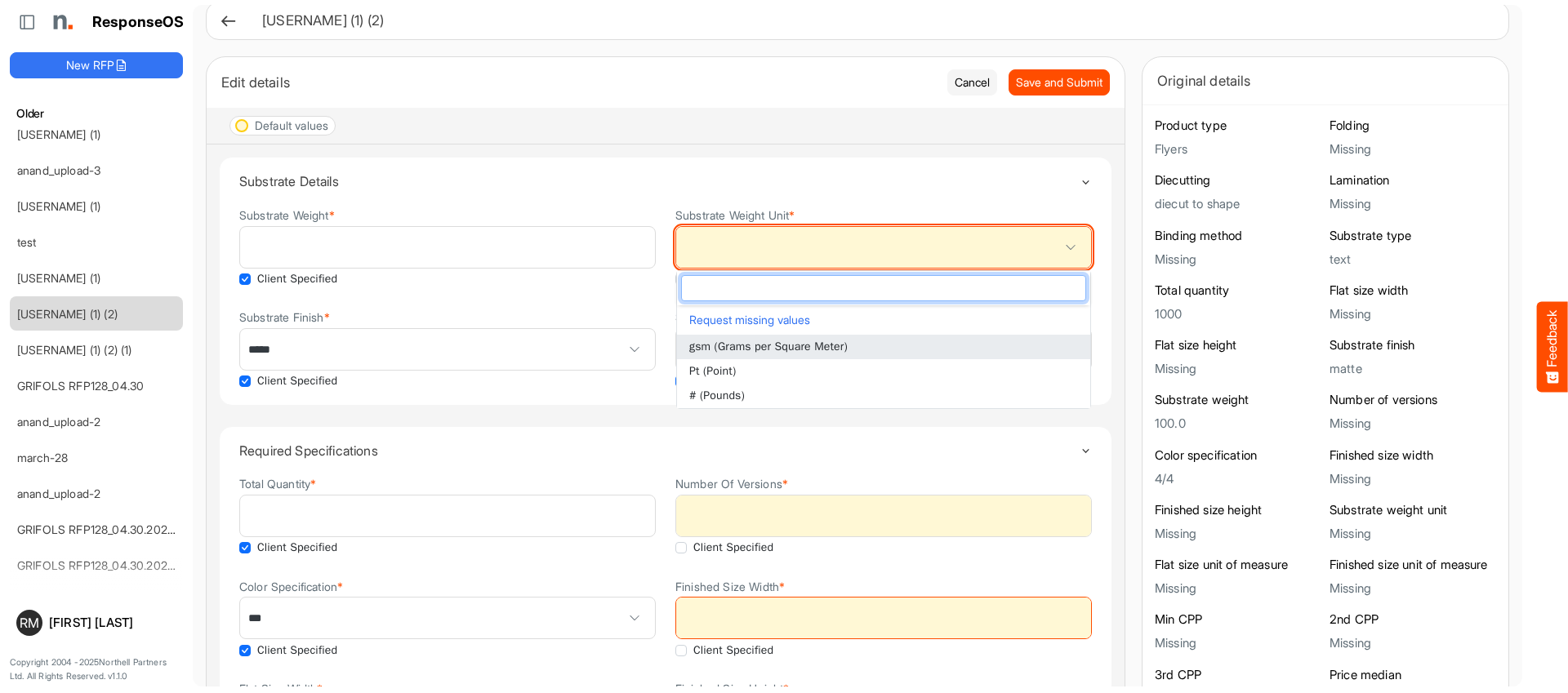 click at bounding box center [884, 247] 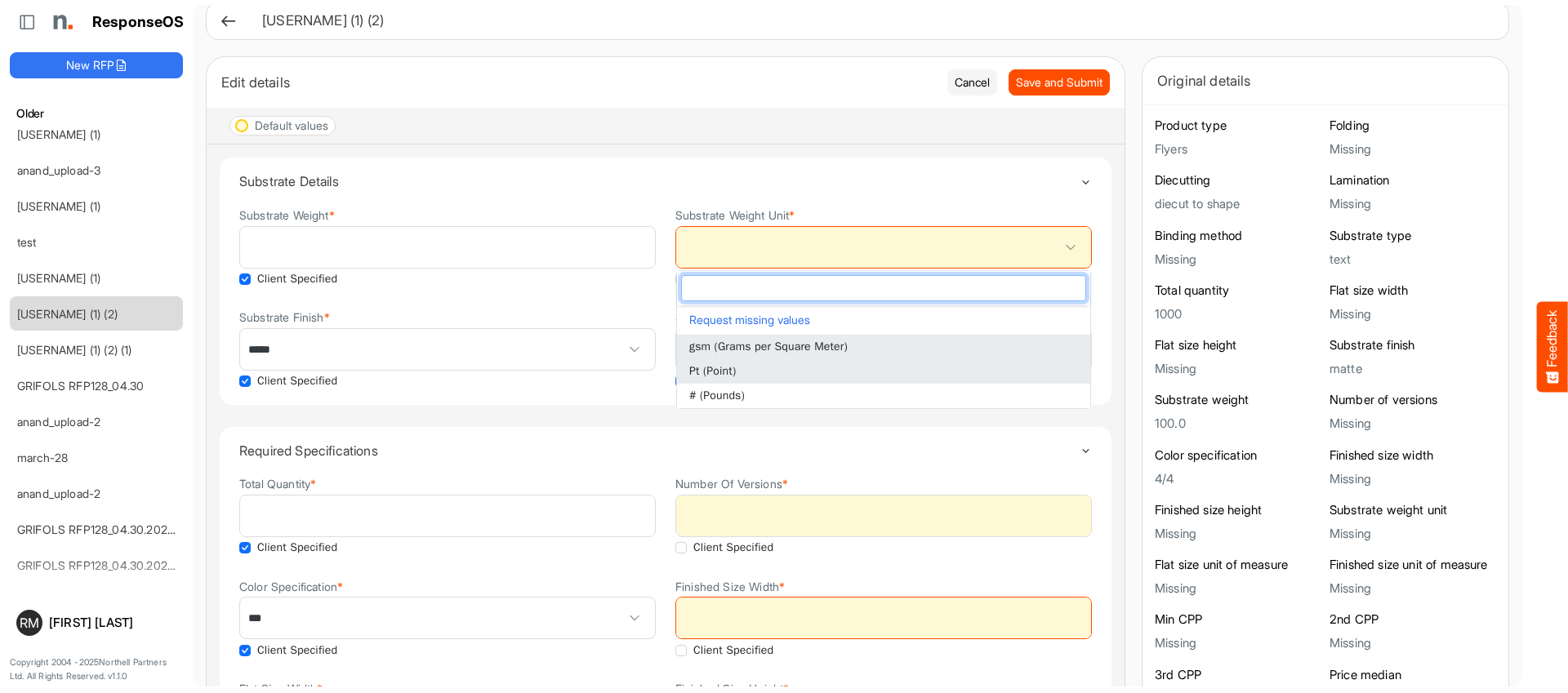 click on "Pt (Point)" at bounding box center [884, 371] 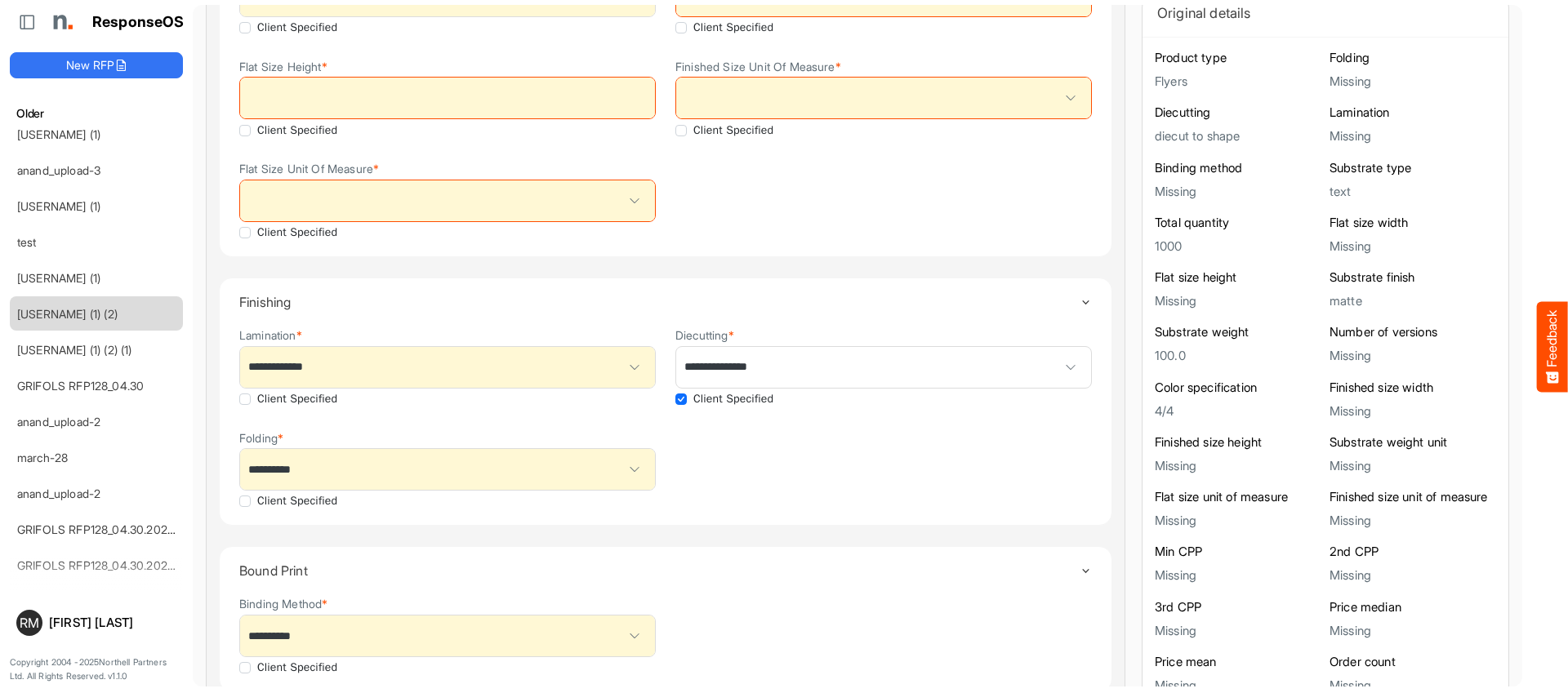 scroll, scrollTop: 773, scrollLeft: 0, axis: vertical 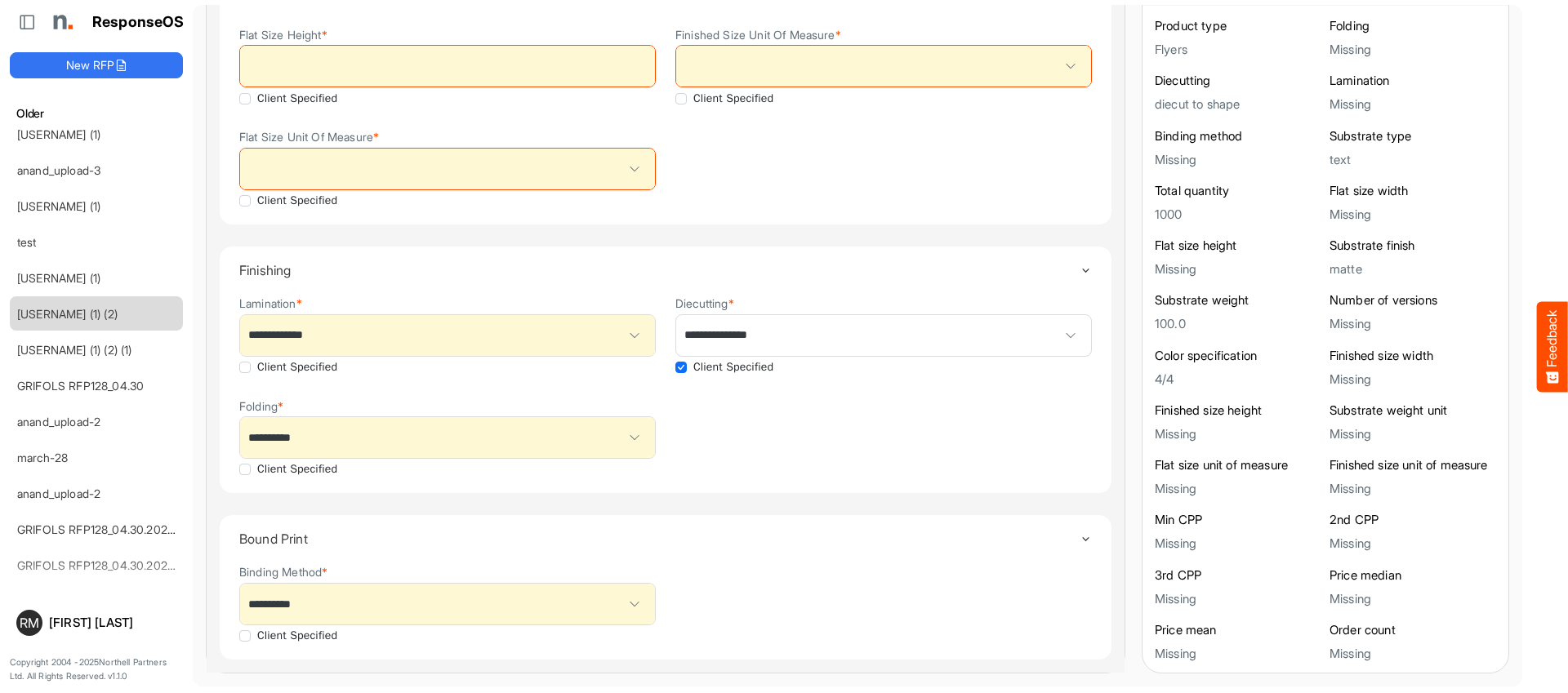 drag, startPoint x: 314, startPoint y: 633, endPoint x: 344, endPoint y: 571, distance: 68.876701 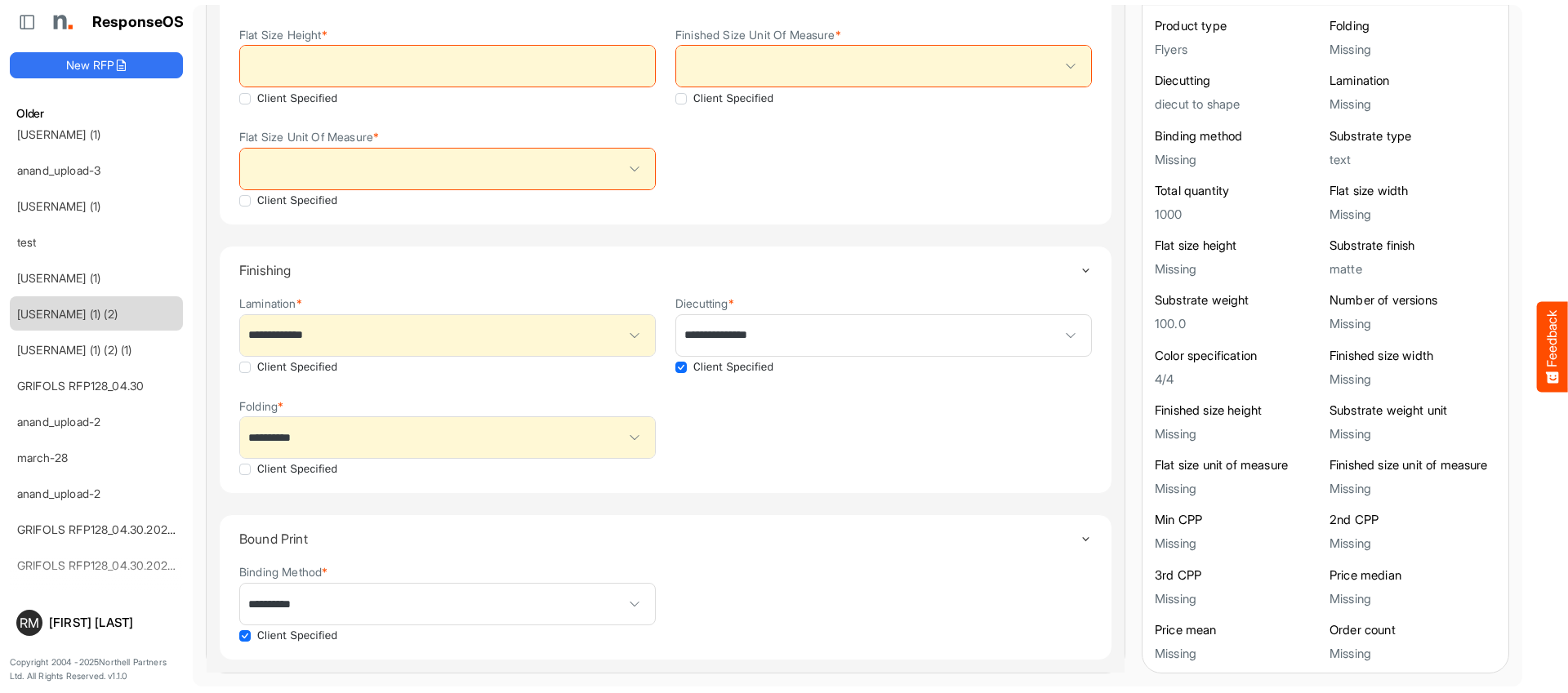 click on "Client Specified" at bounding box center (297, 469) 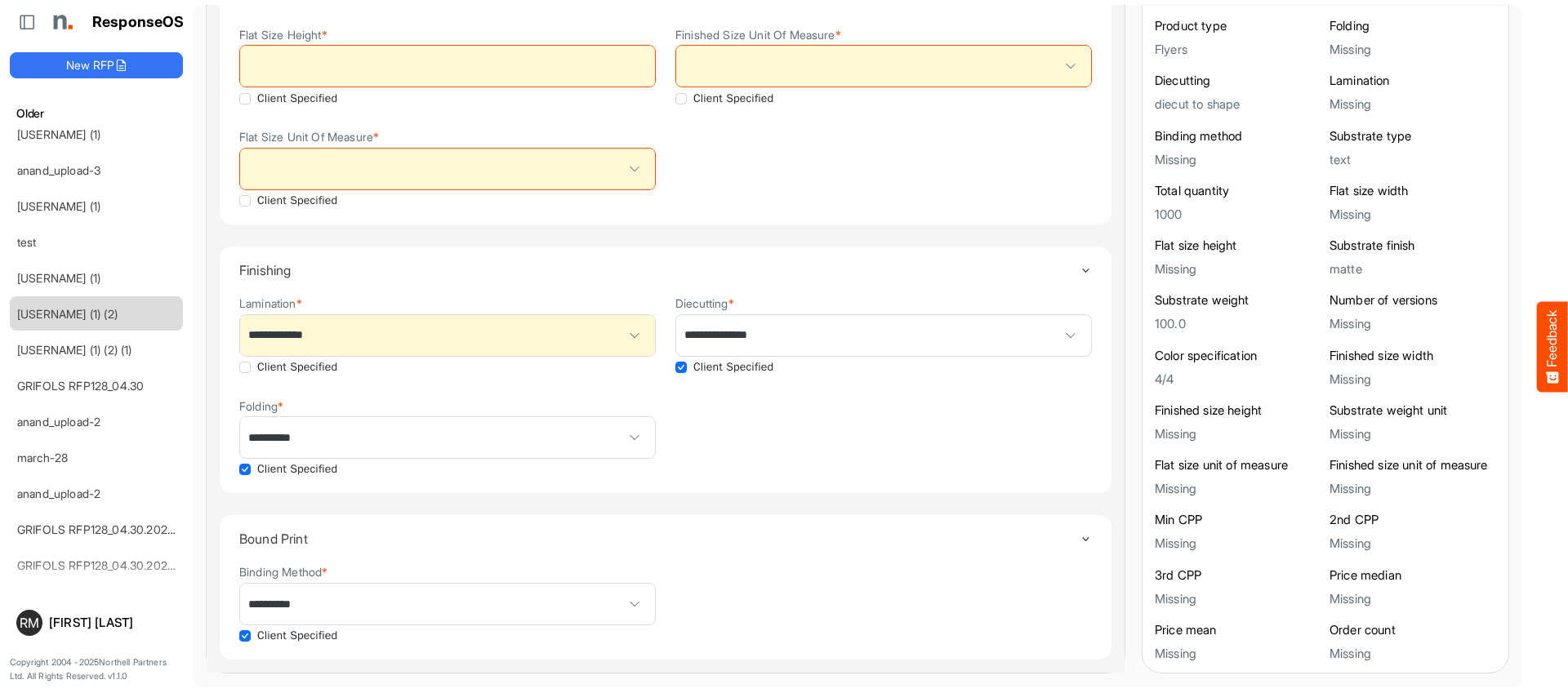 click on "**********" at bounding box center (448, 335) 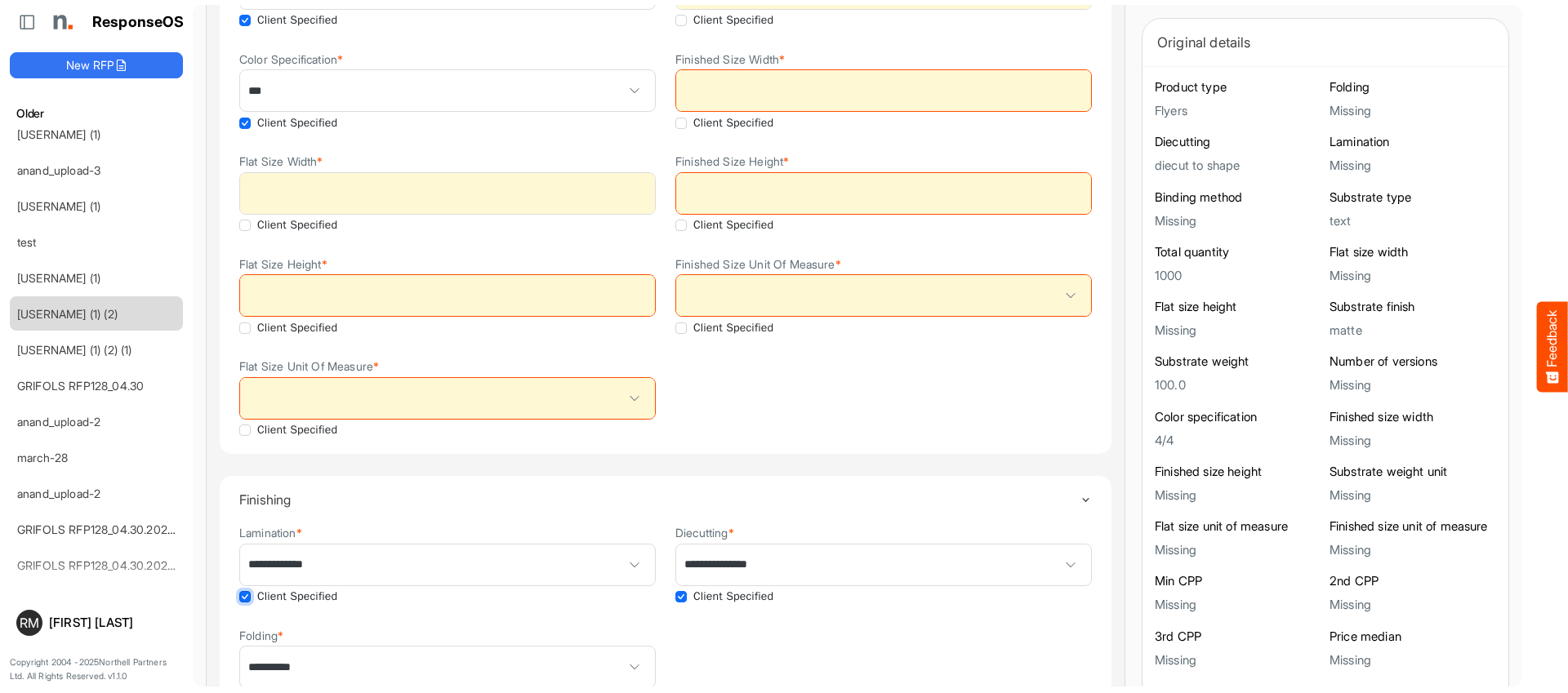 scroll, scrollTop: 526, scrollLeft: 0, axis: vertical 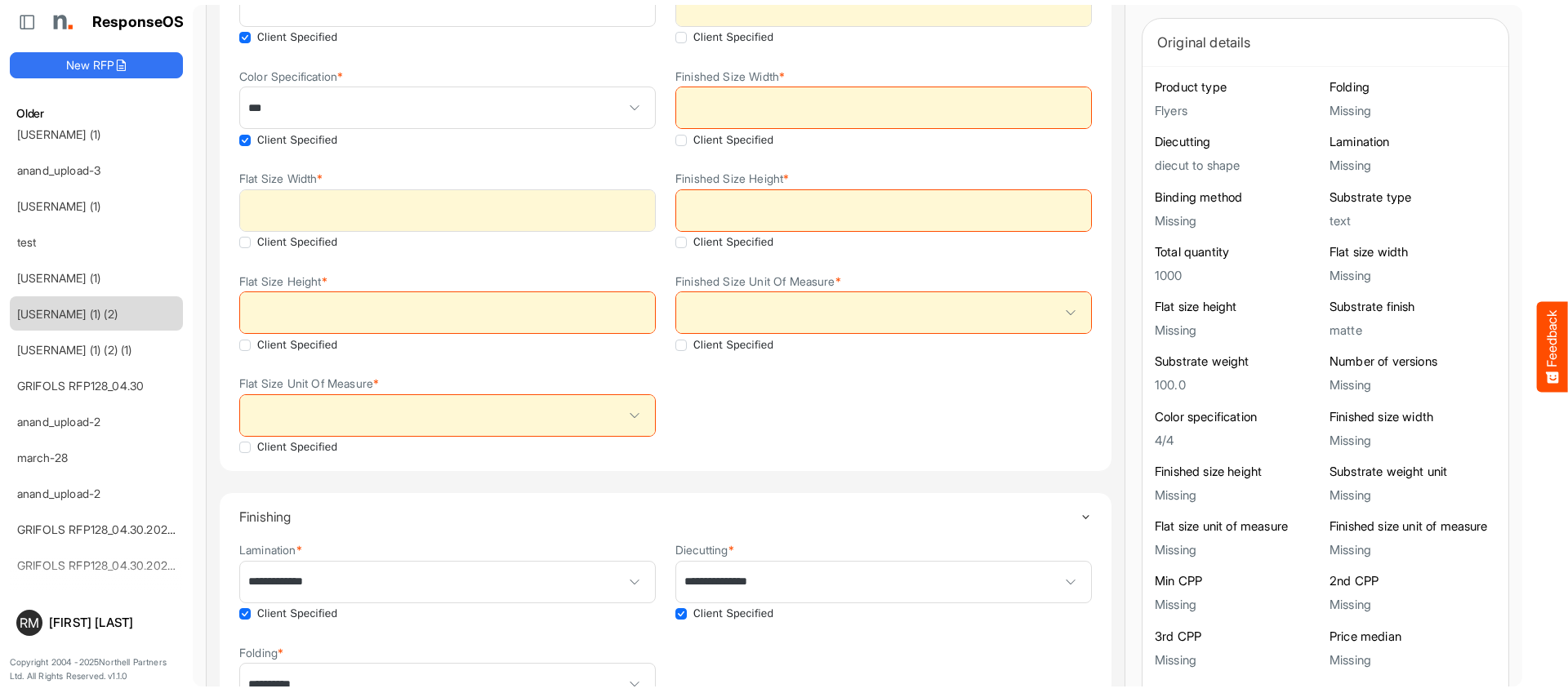 click on "Client Specified" at bounding box center (297, 345) 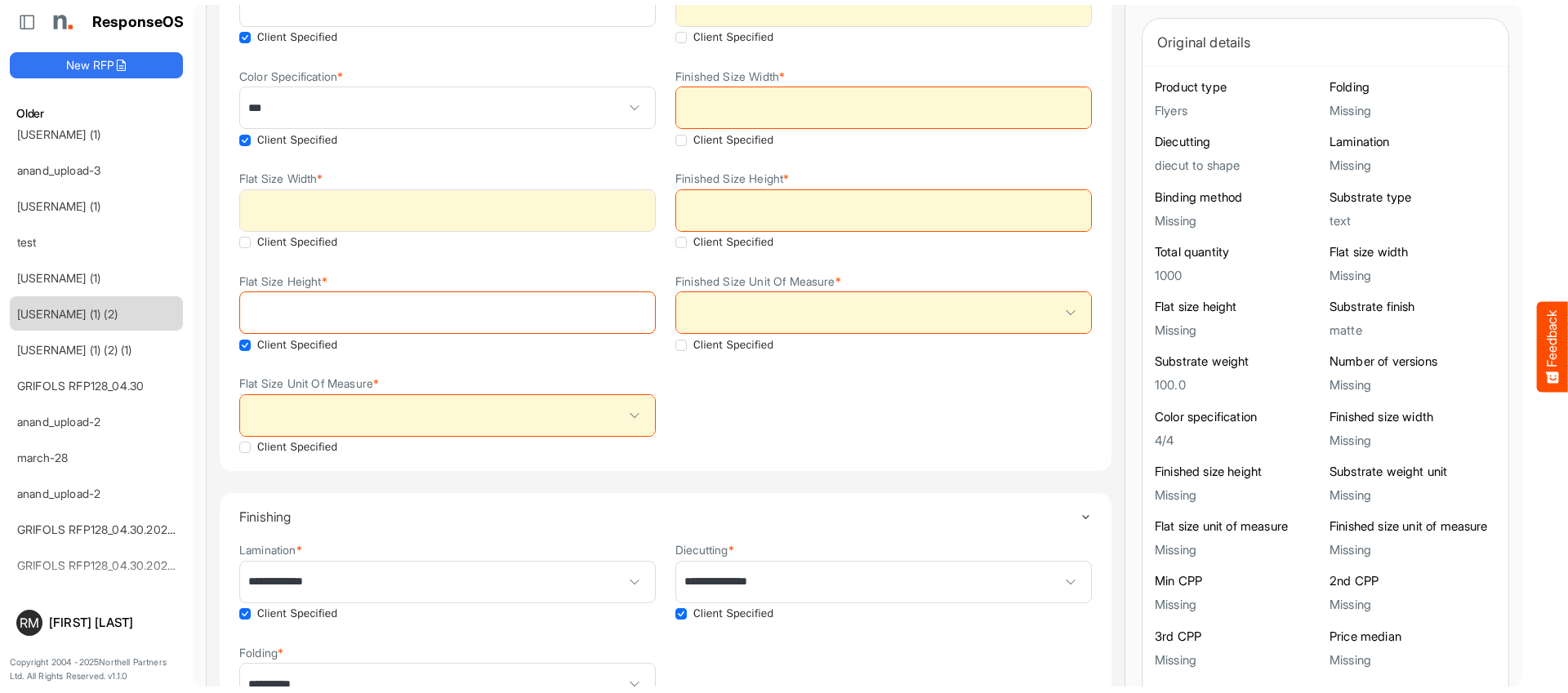 click on "Client Specified" at bounding box center [297, 447] 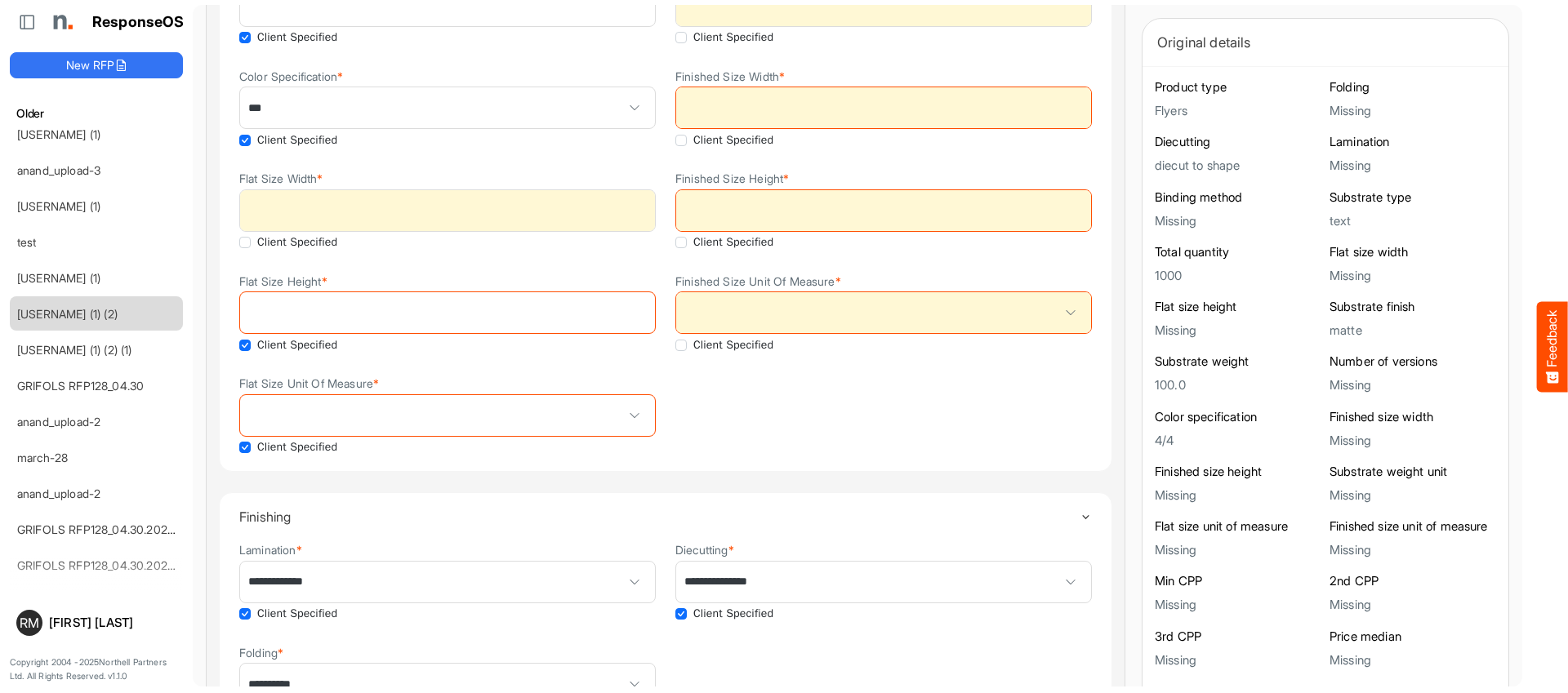 click on "**********" at bounding box center [448, 211] 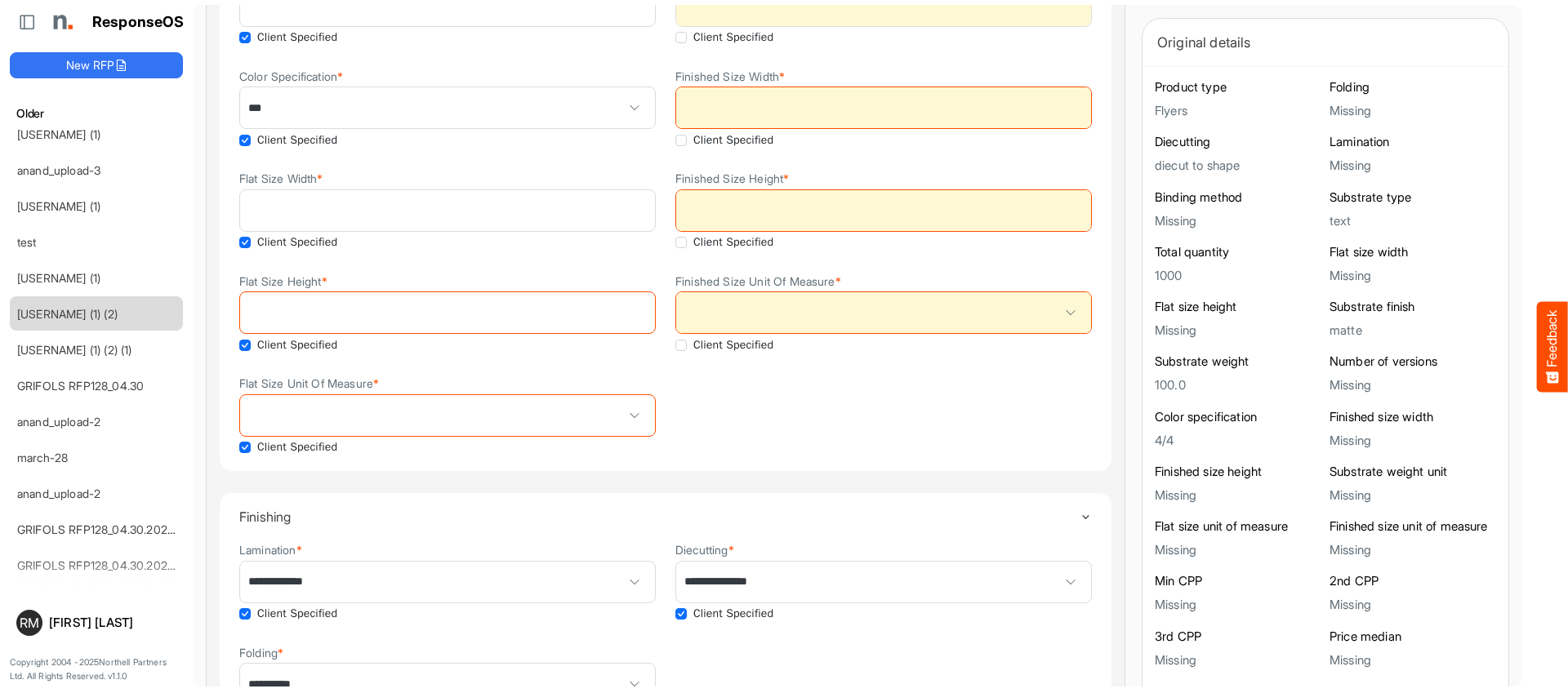 click on "**********" at bounding box center [666, 211] 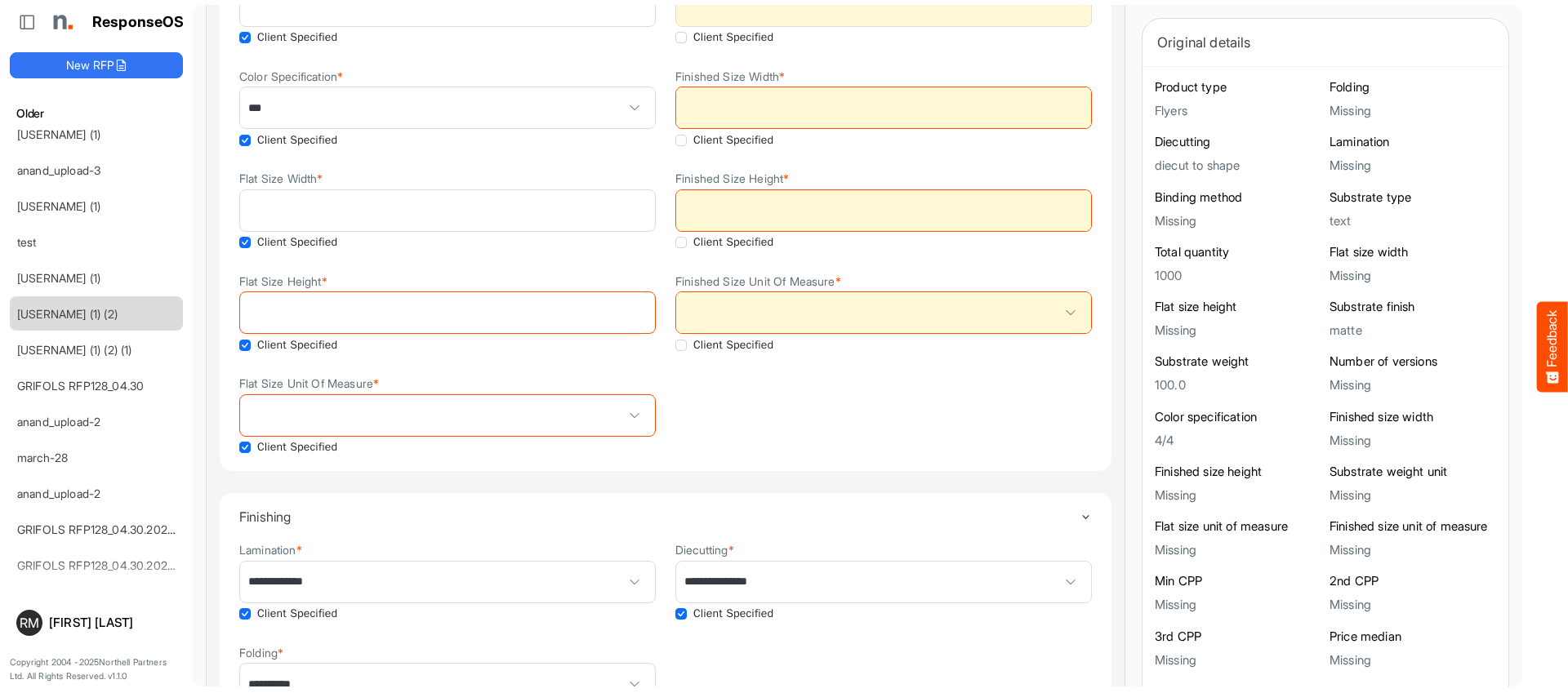 click on "Client Specified" at bounding box center (724, 242) 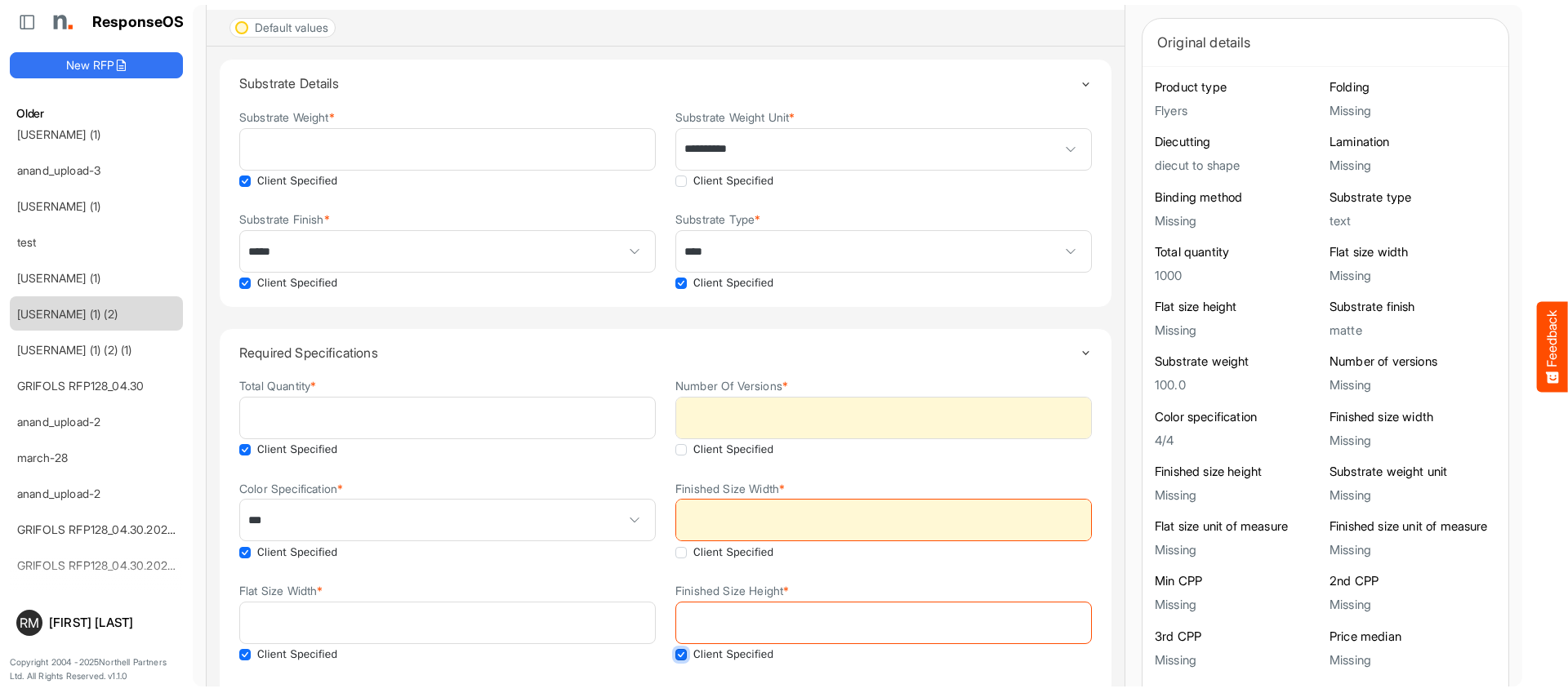 scroll, scrollTop: 0, scrollLeft: 0, axis: both 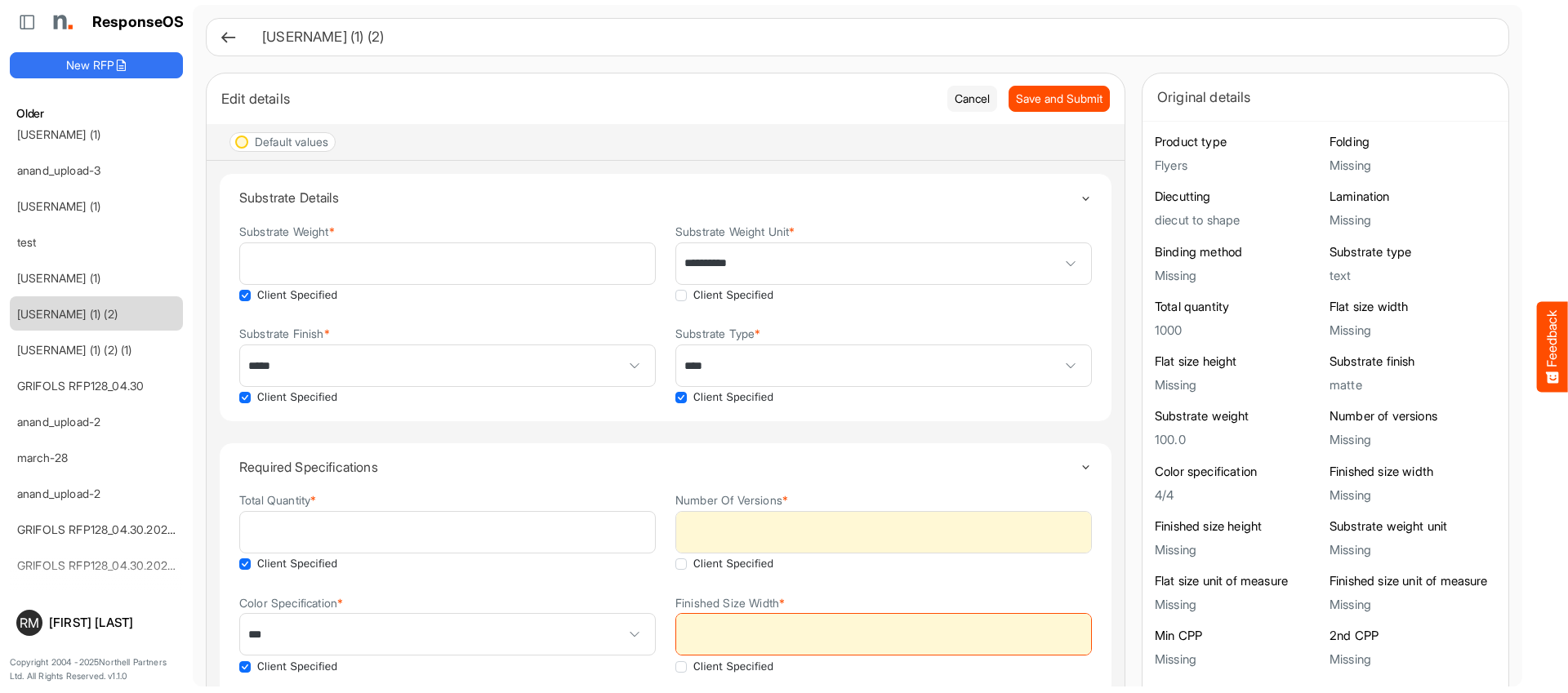 click on "**********" at bounding box center [884, 264] 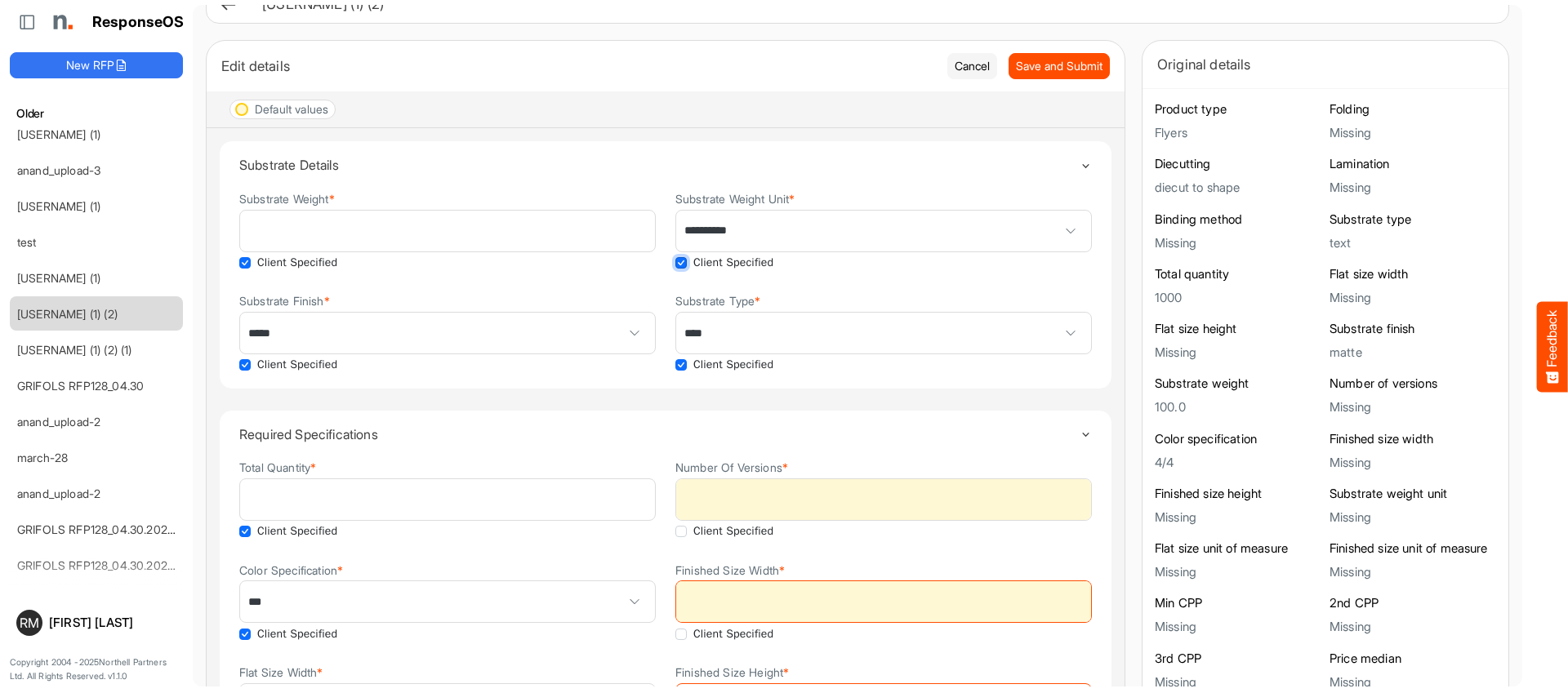 scroll, scrollTop: 0, scrollLeft: 0, axis: both 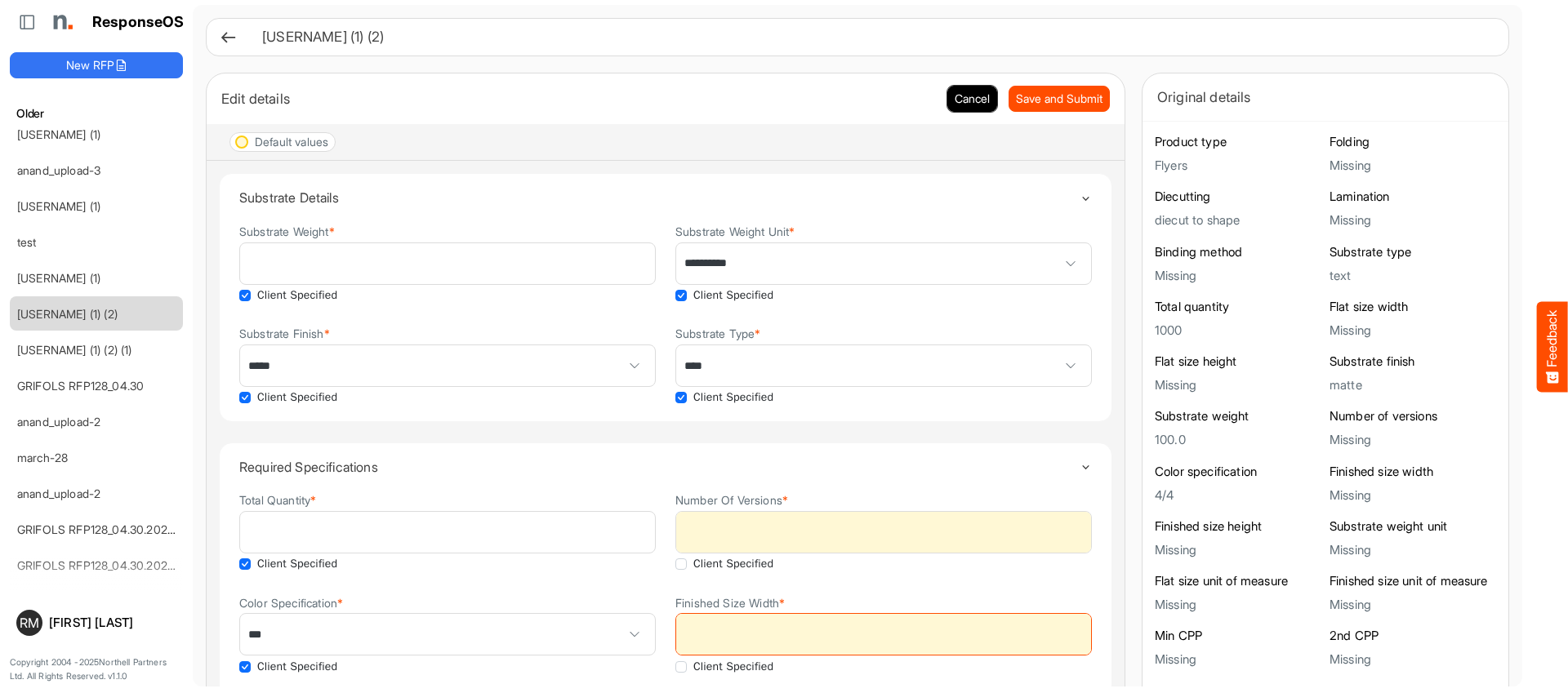 click on "Cancel" at bounding box center (972, 99) 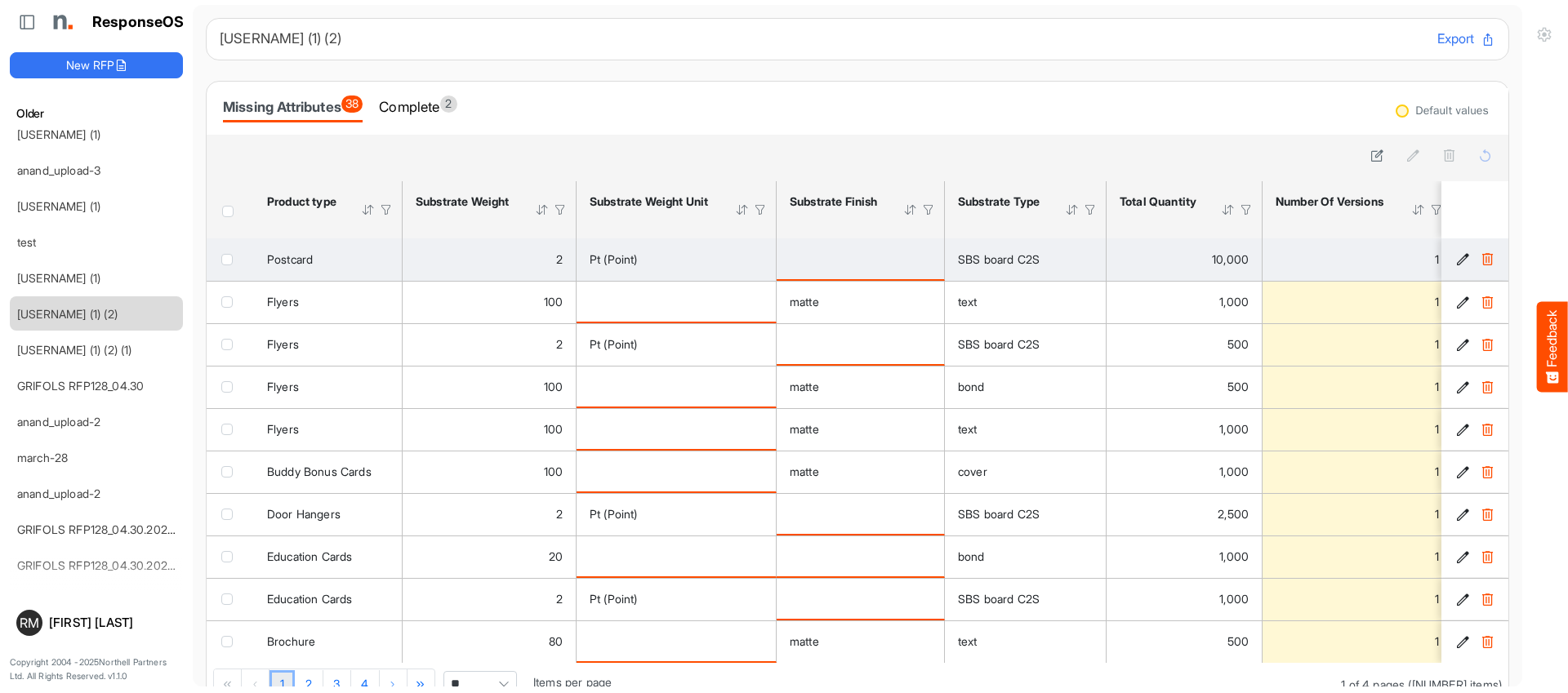 click at bounding box center (1463, 259) 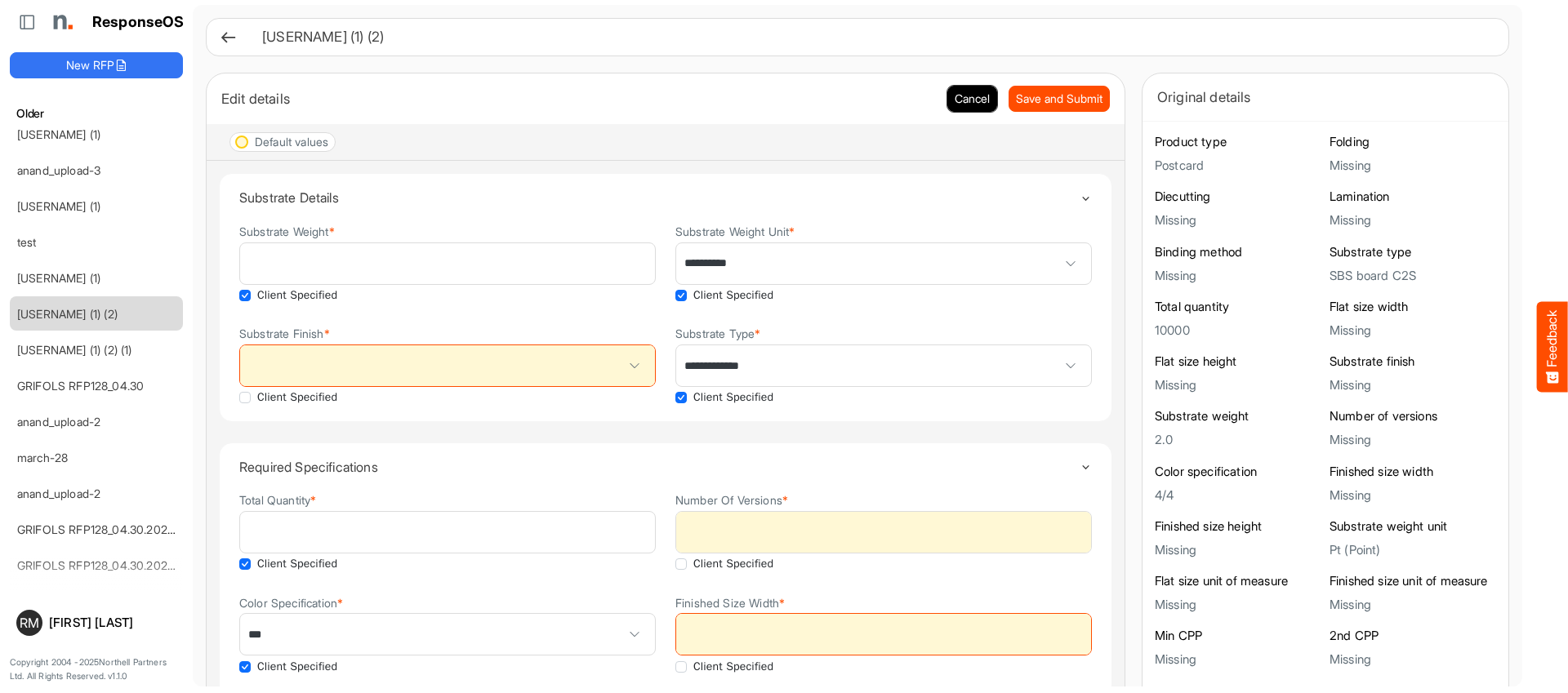 click on "Cancel" at bounding box center [972, 99] 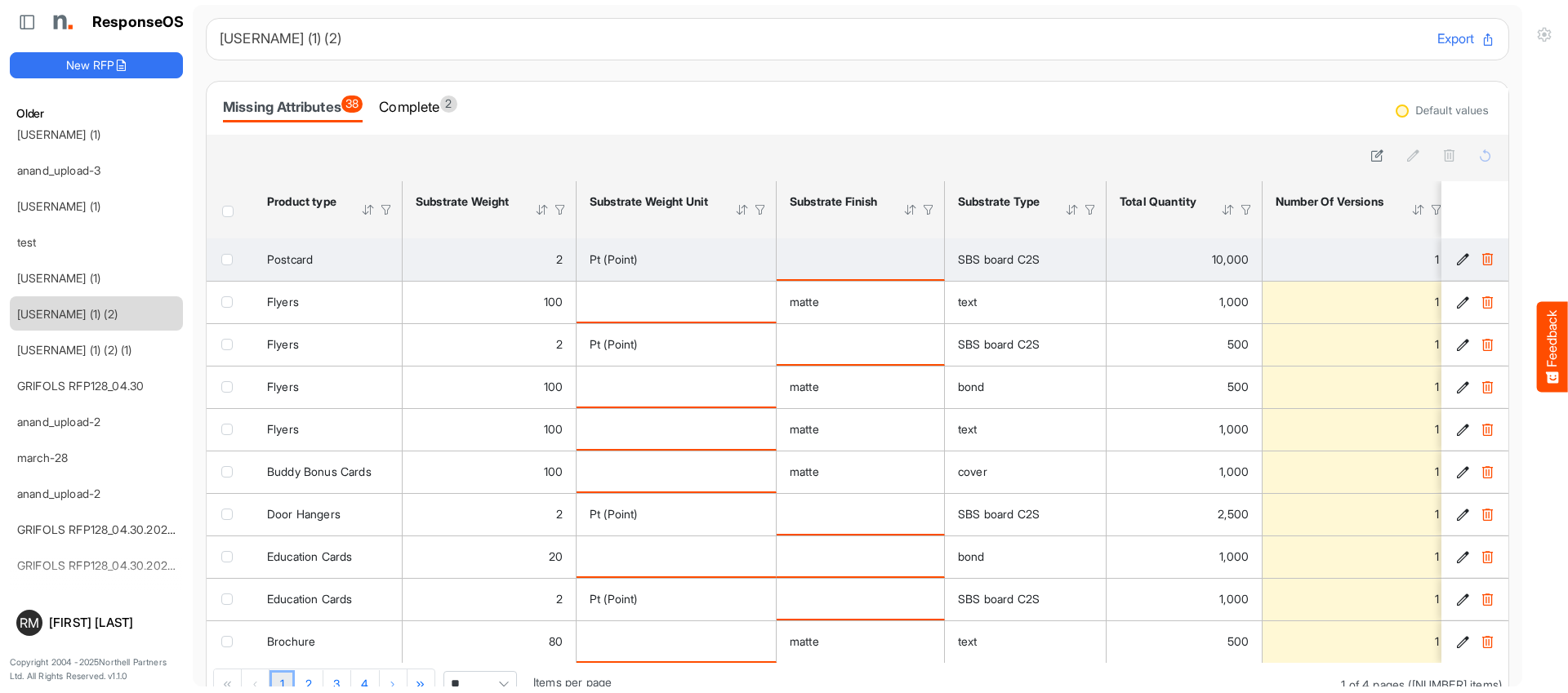 click at bounding box center [1463, 259] 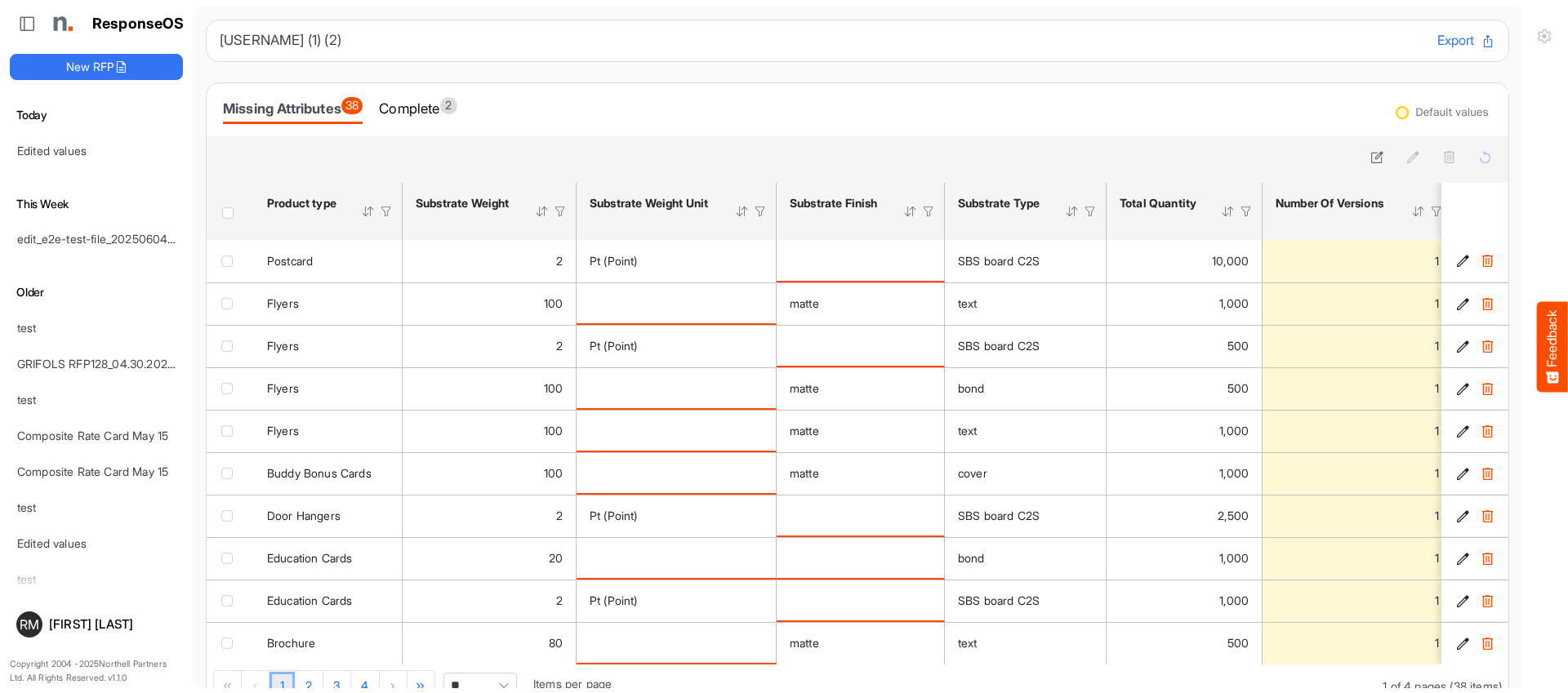 scroll, scrollTop: 0, scrollLeft: 0, axis: both 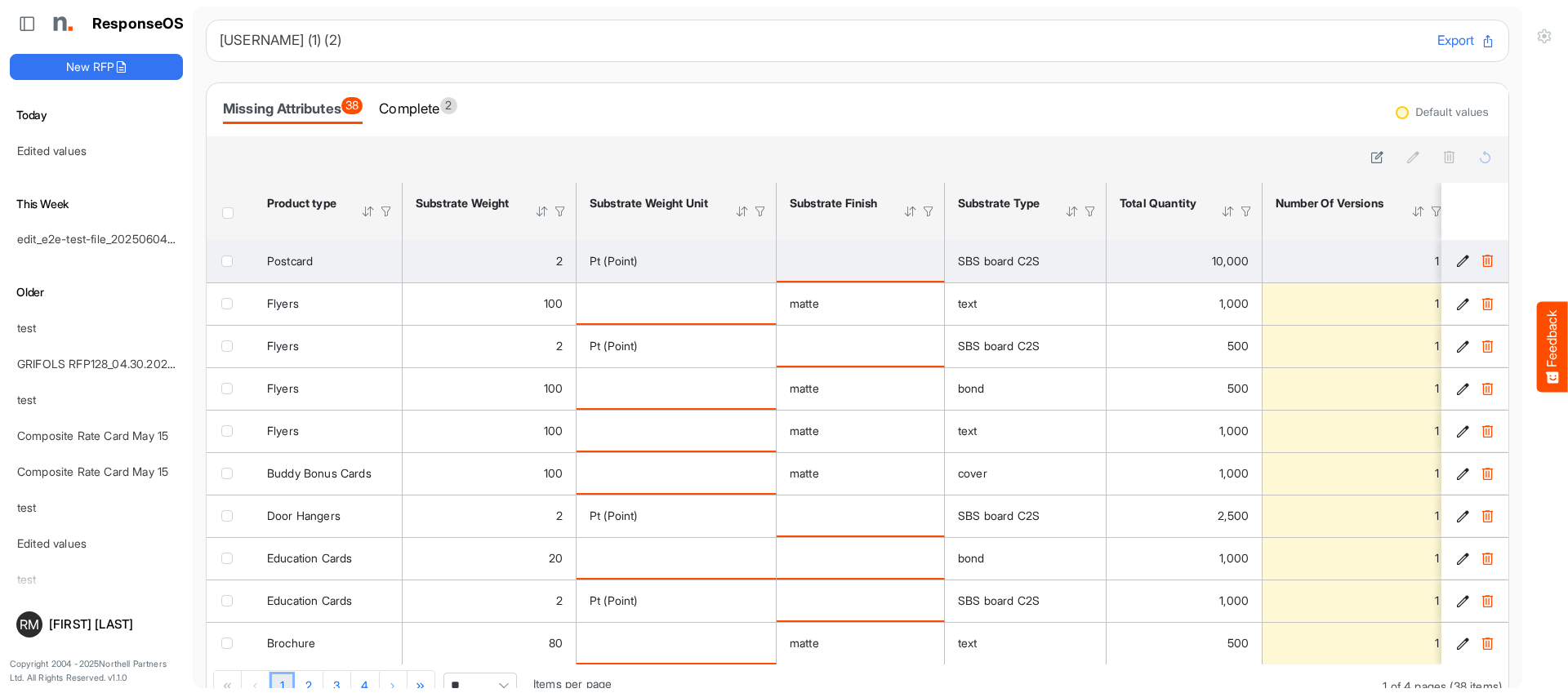 click at bounding box center (1487, 260) 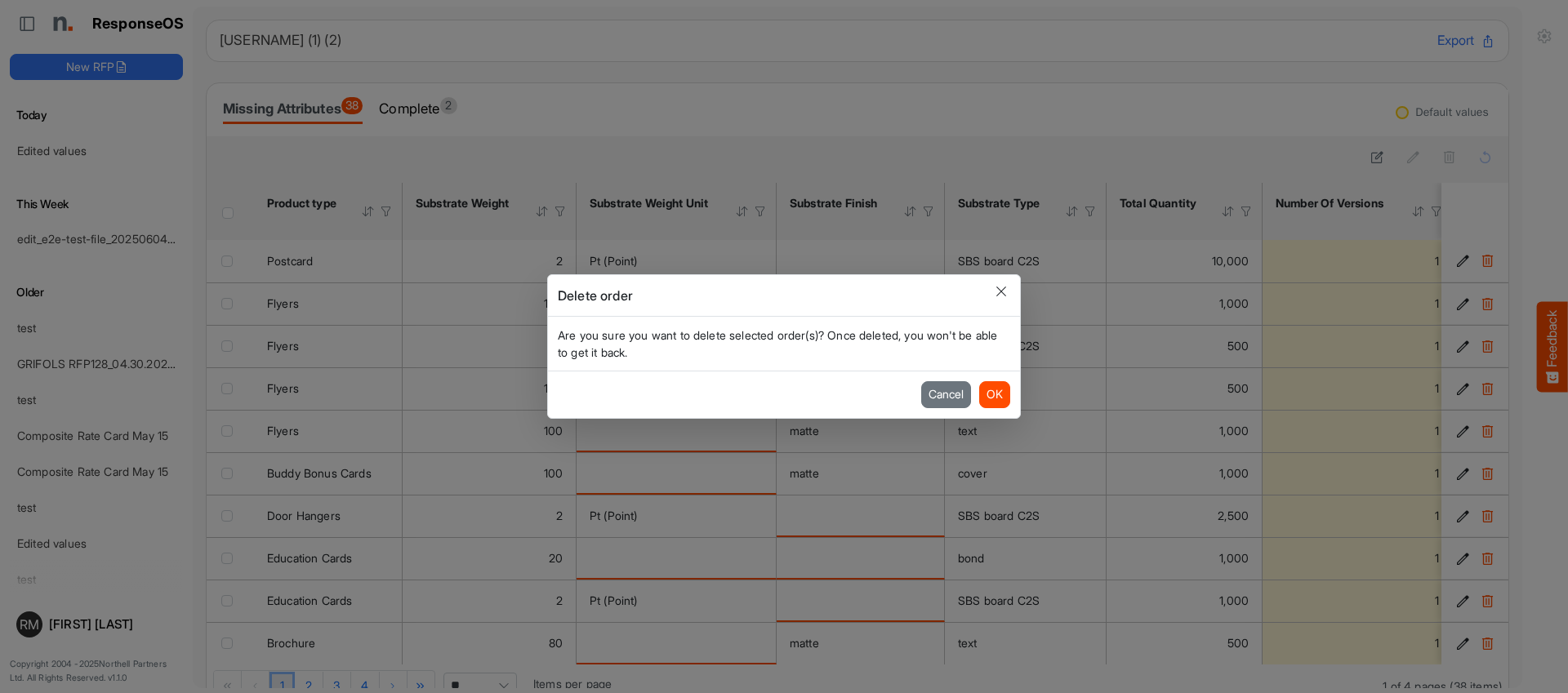 click at bounding box center (1001, 291) 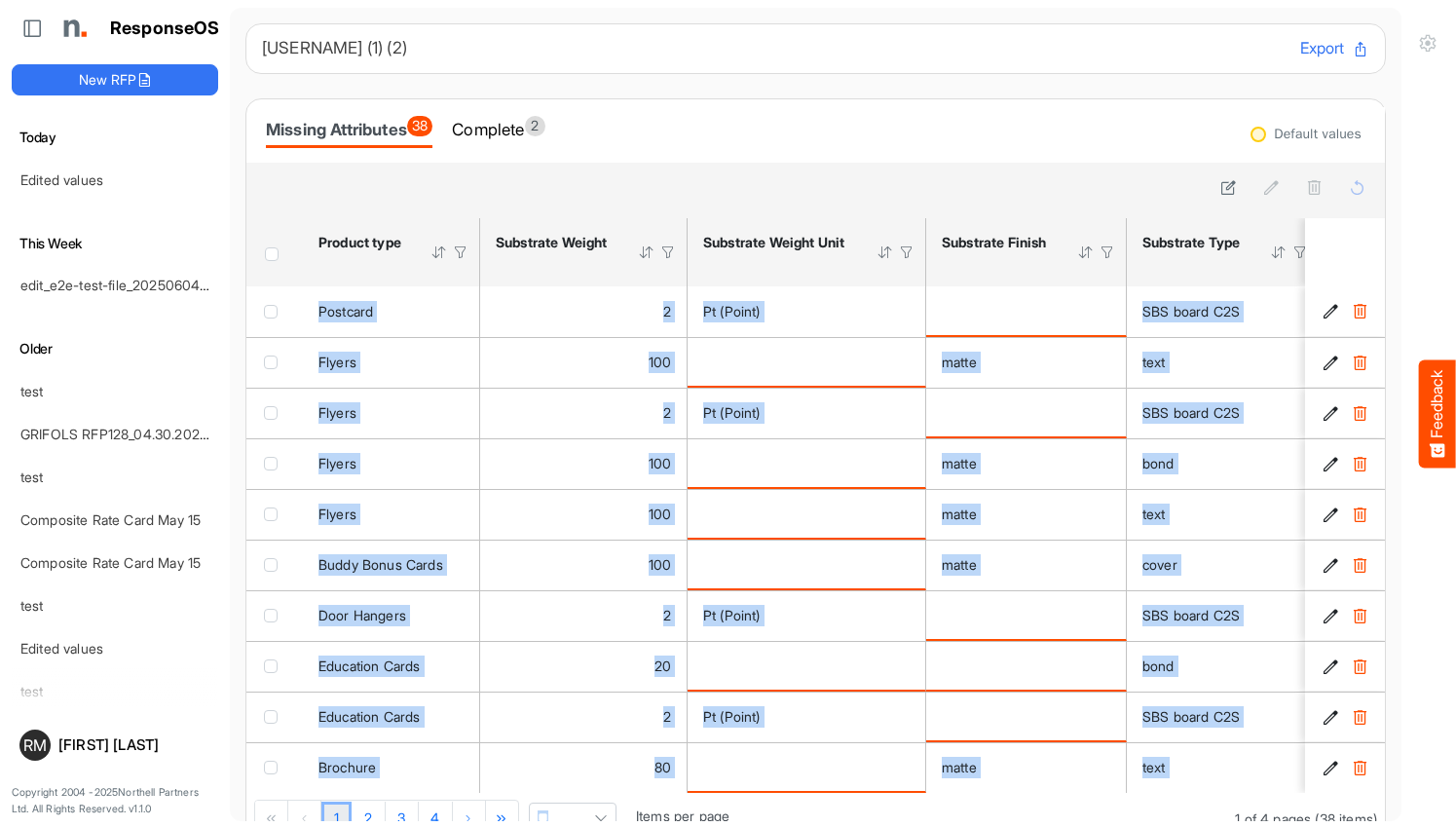 drag, startPoint x: 1455, startPoint y: 211, endPoint x: 909, endPoint y: 241, distance: 546.8236 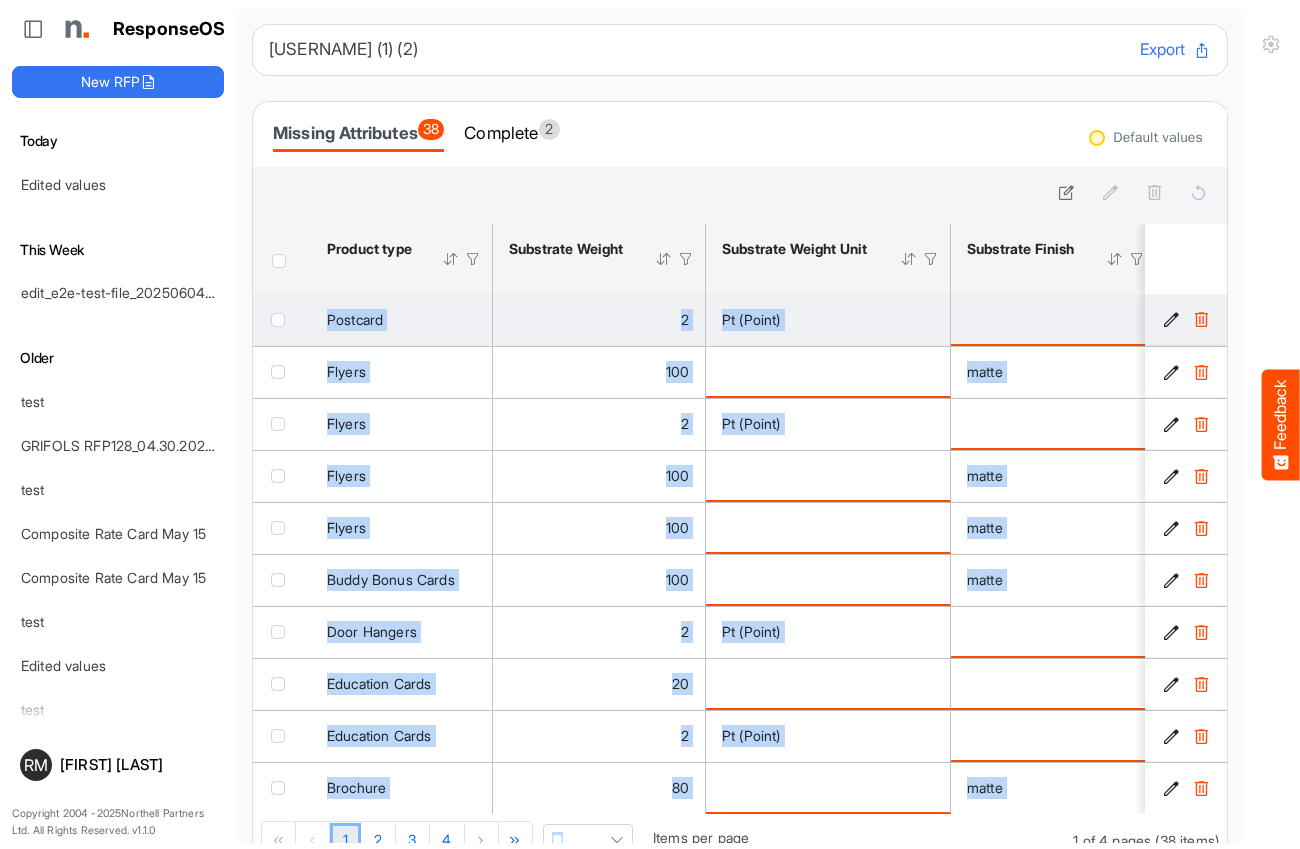 click at bounding box center [1171, 319] 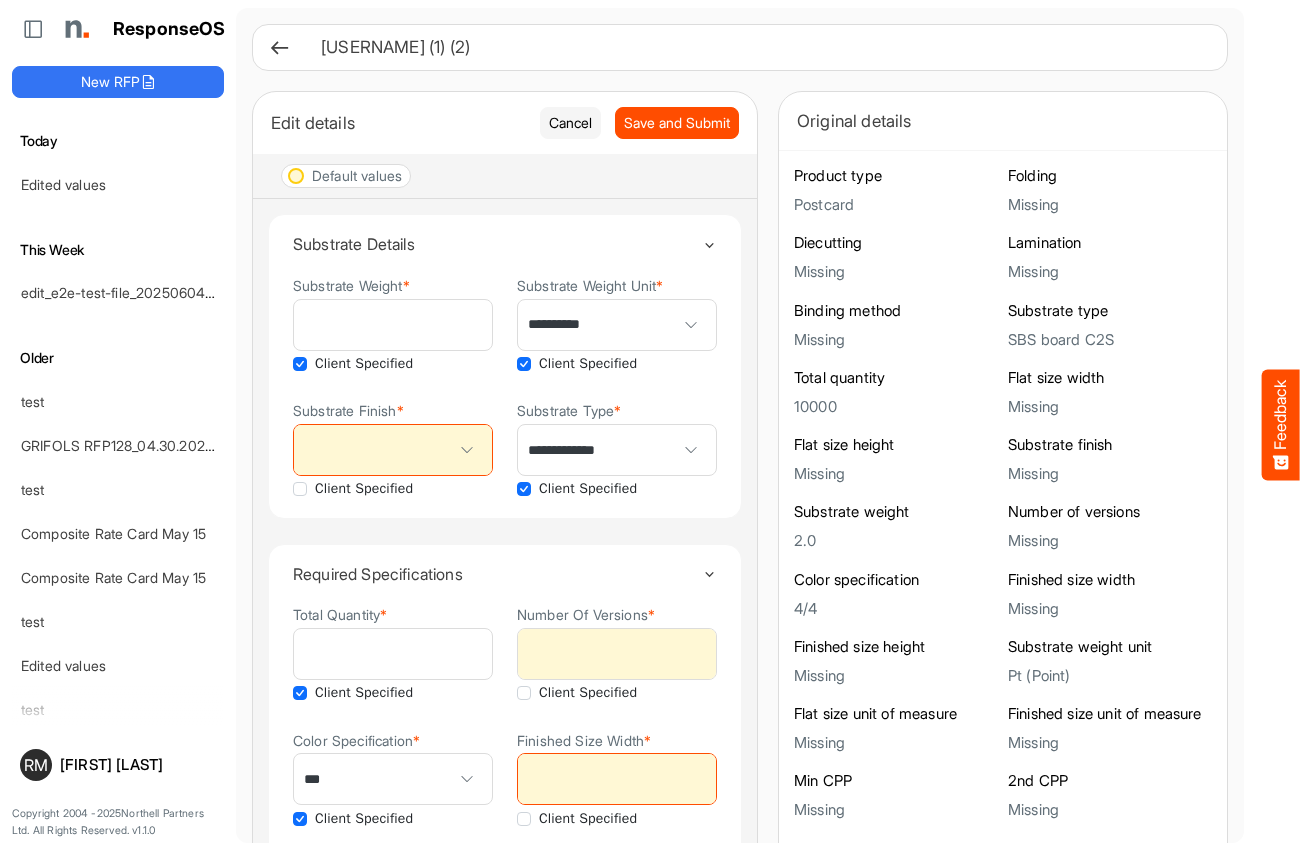 click at bounding box center [279, 47] 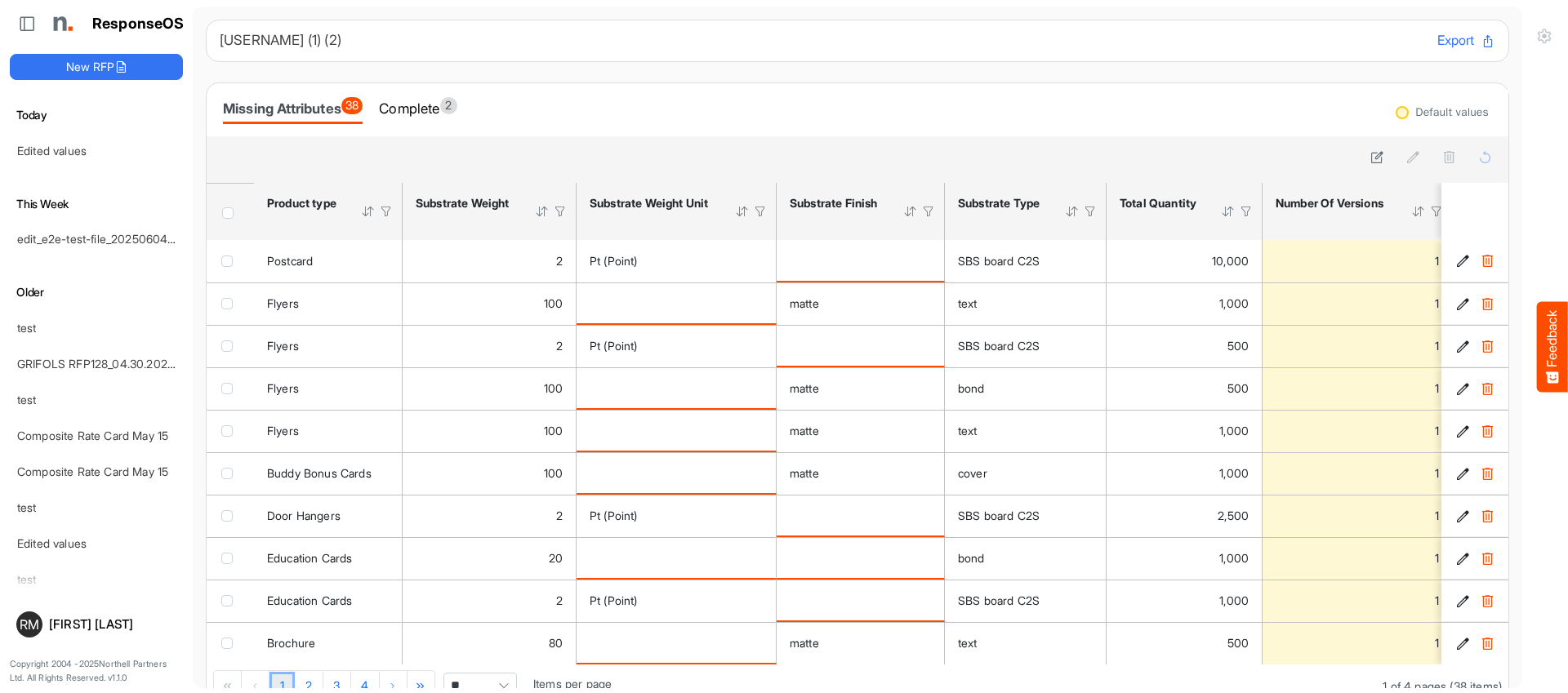 click at bounding box center (228, 213) 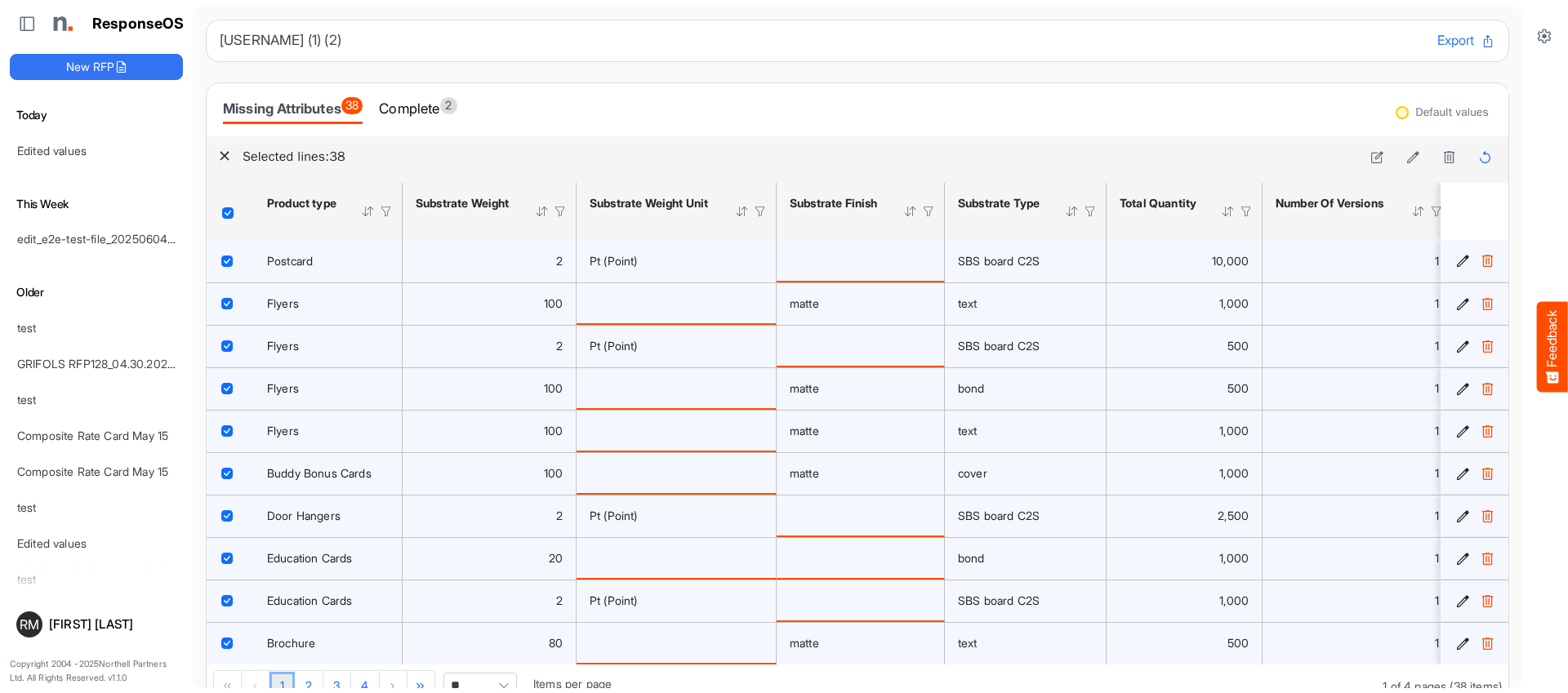 click on "Feedback" at bounding box center (1552, 346) 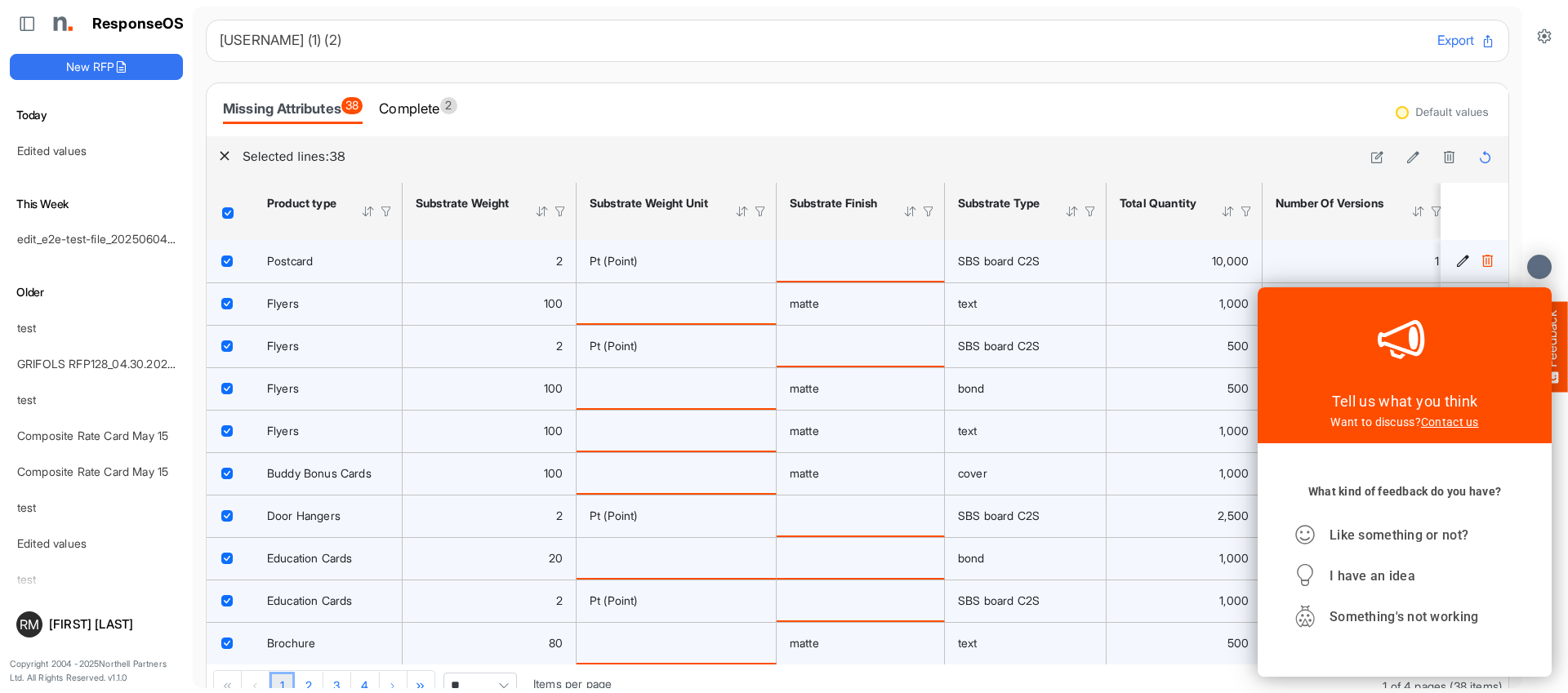 scroll, scrollTop: 0, scrollLeft: 0, axis: both 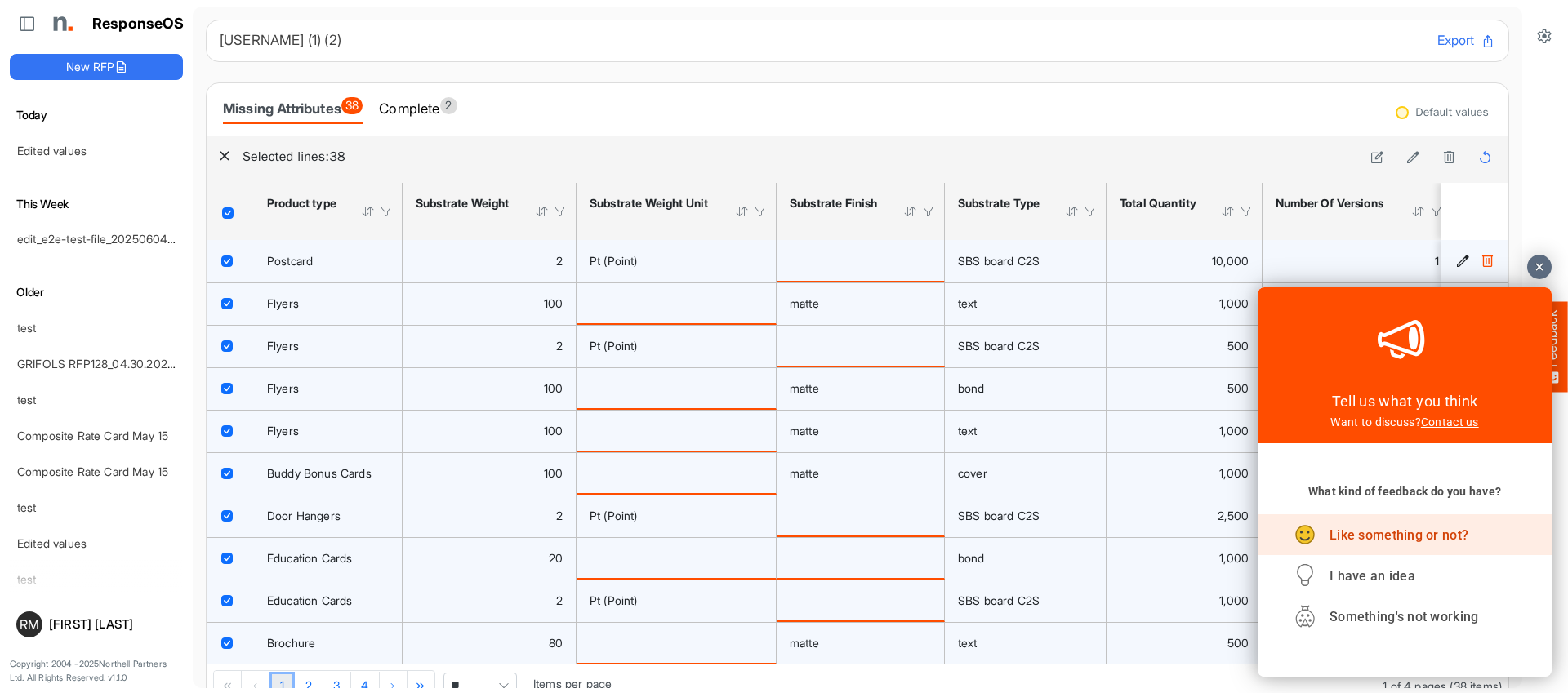 click on "Like something or not?" at bounding box center (1399, 535) 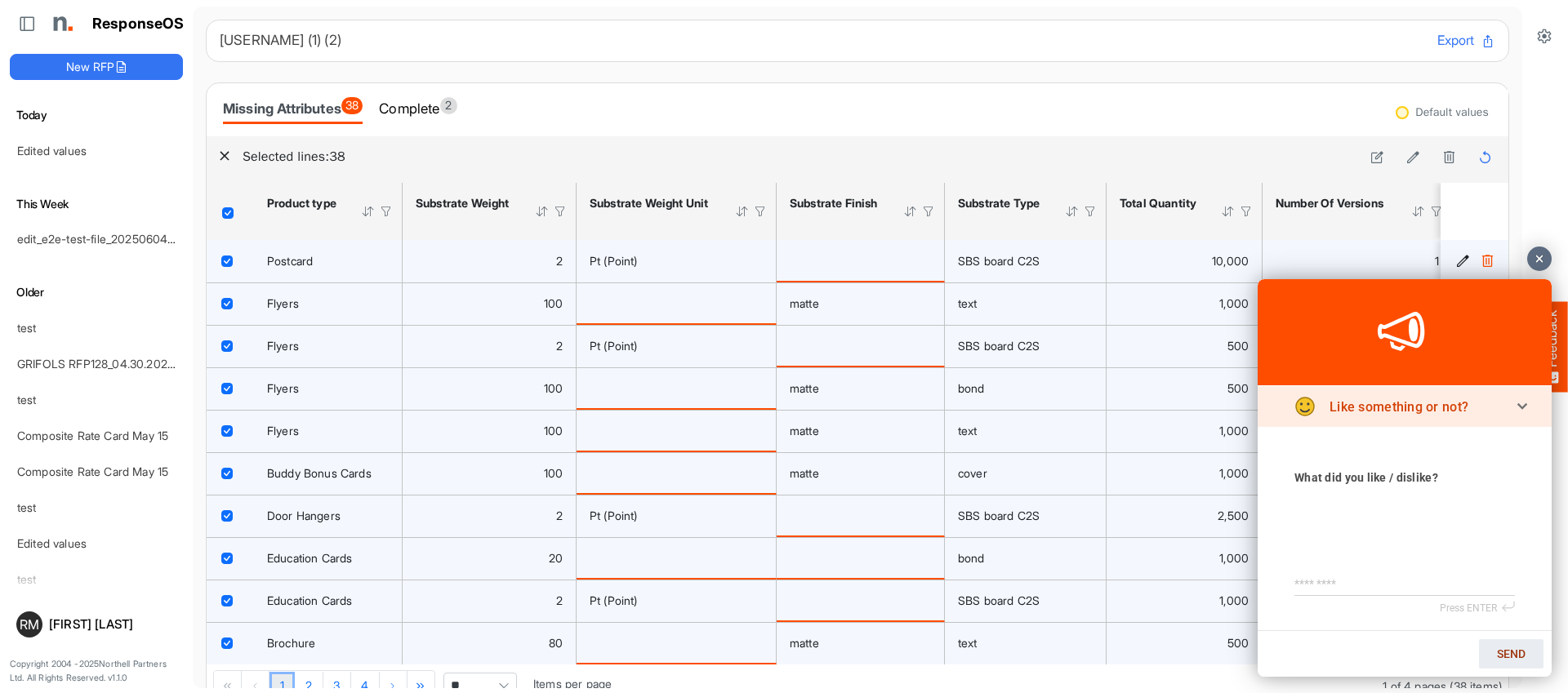 click 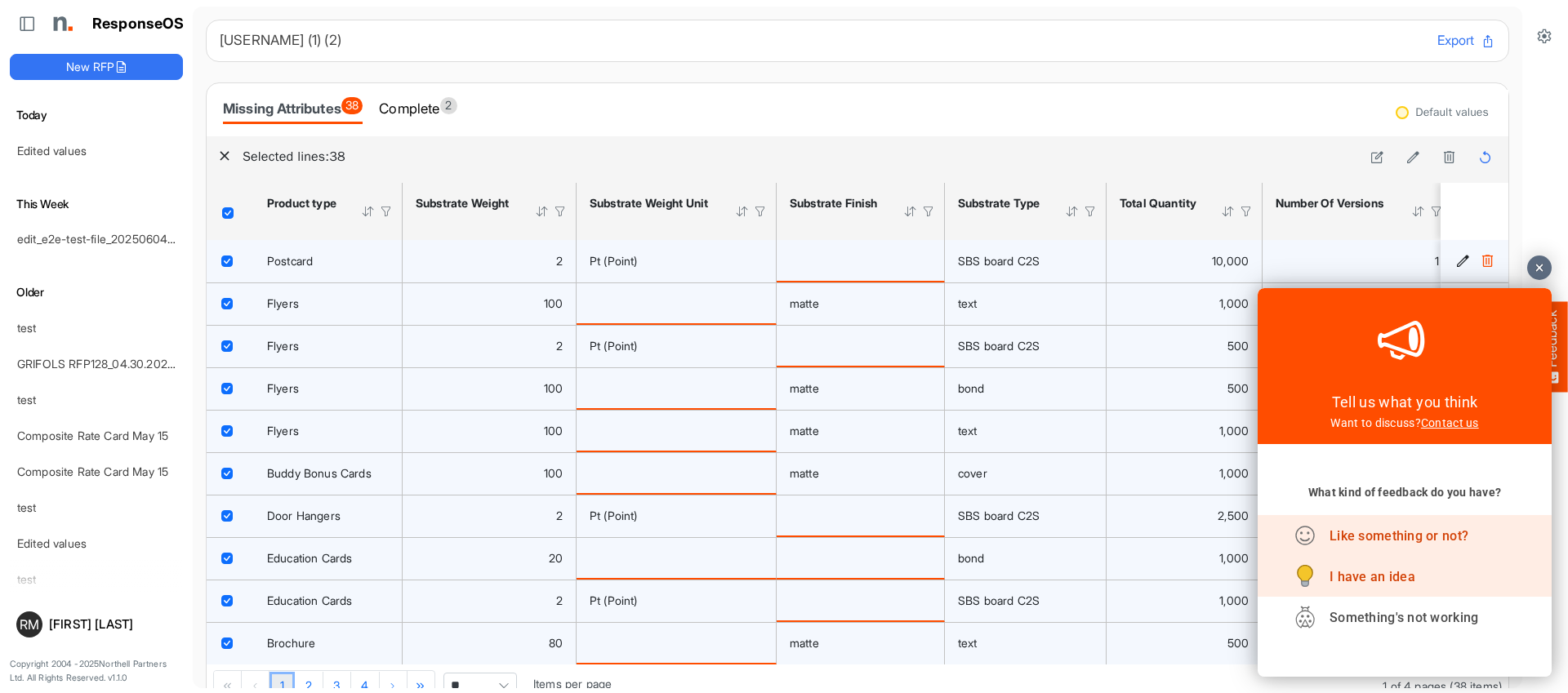 click on "I have an idea" at bounding box center [1405, 576] 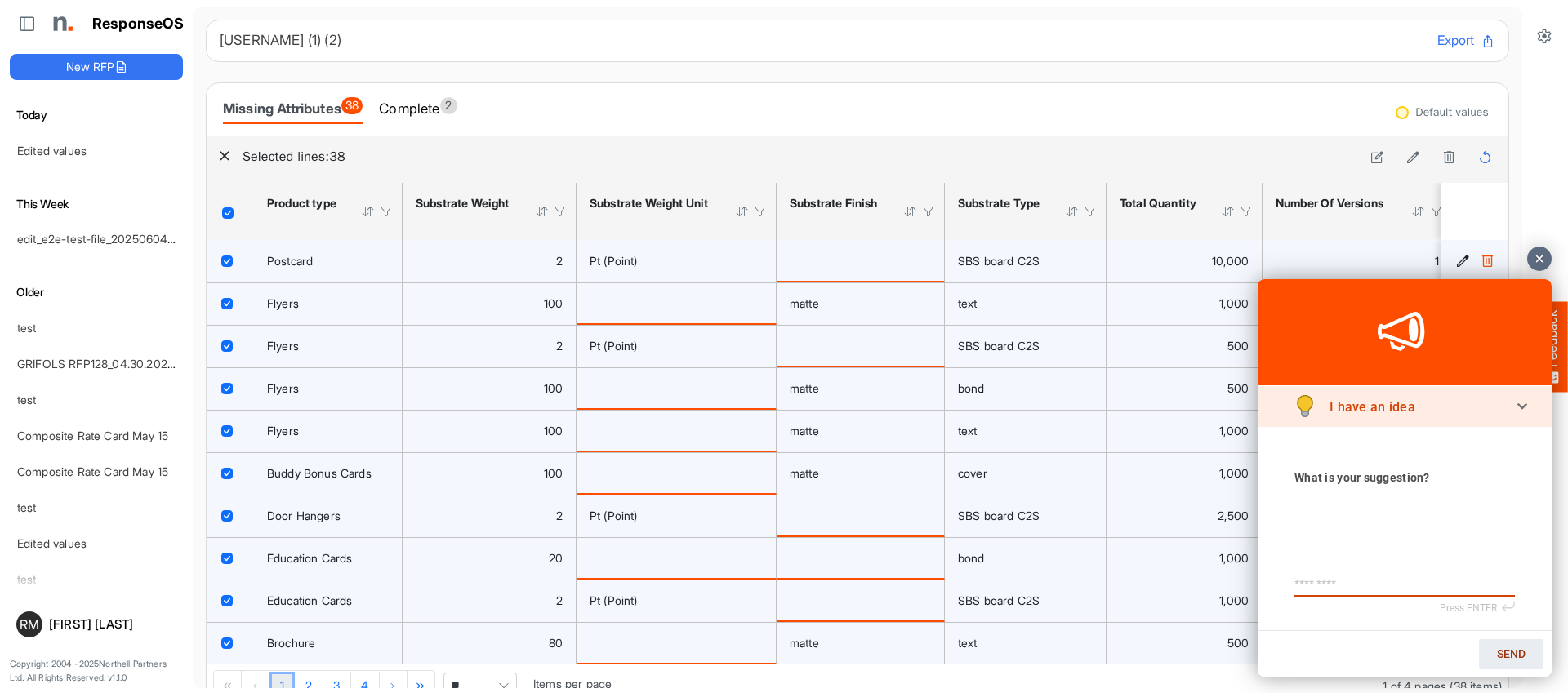 click 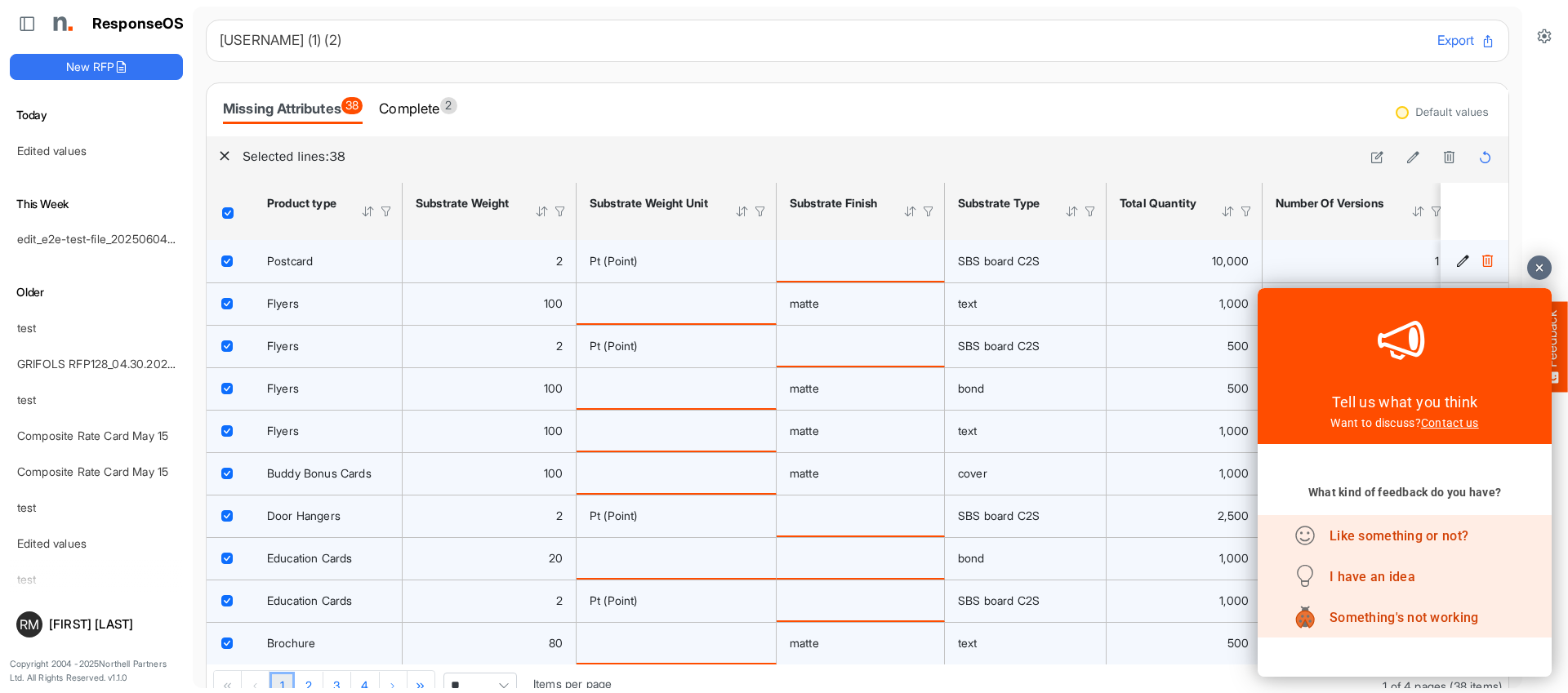 click on "Something's not working" at bounding box center [1404, 617] 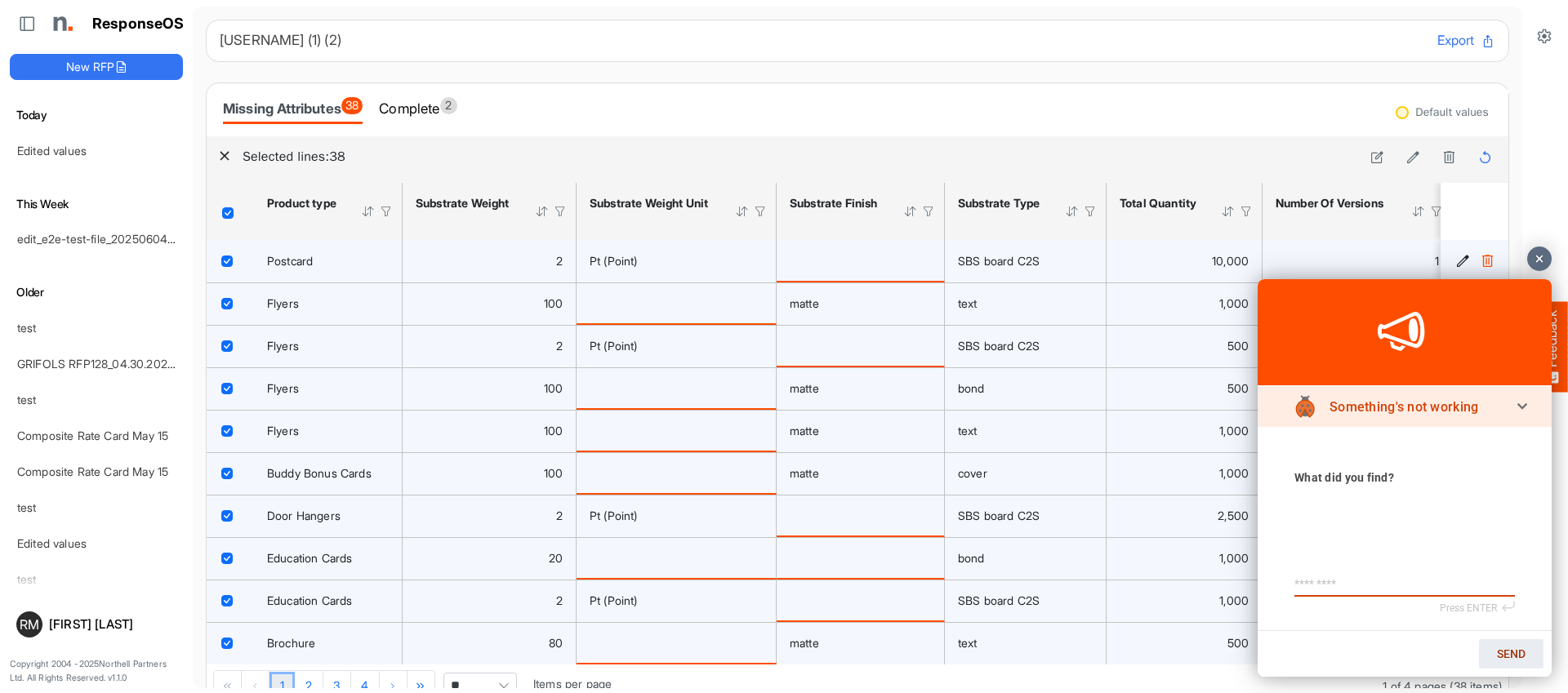 click 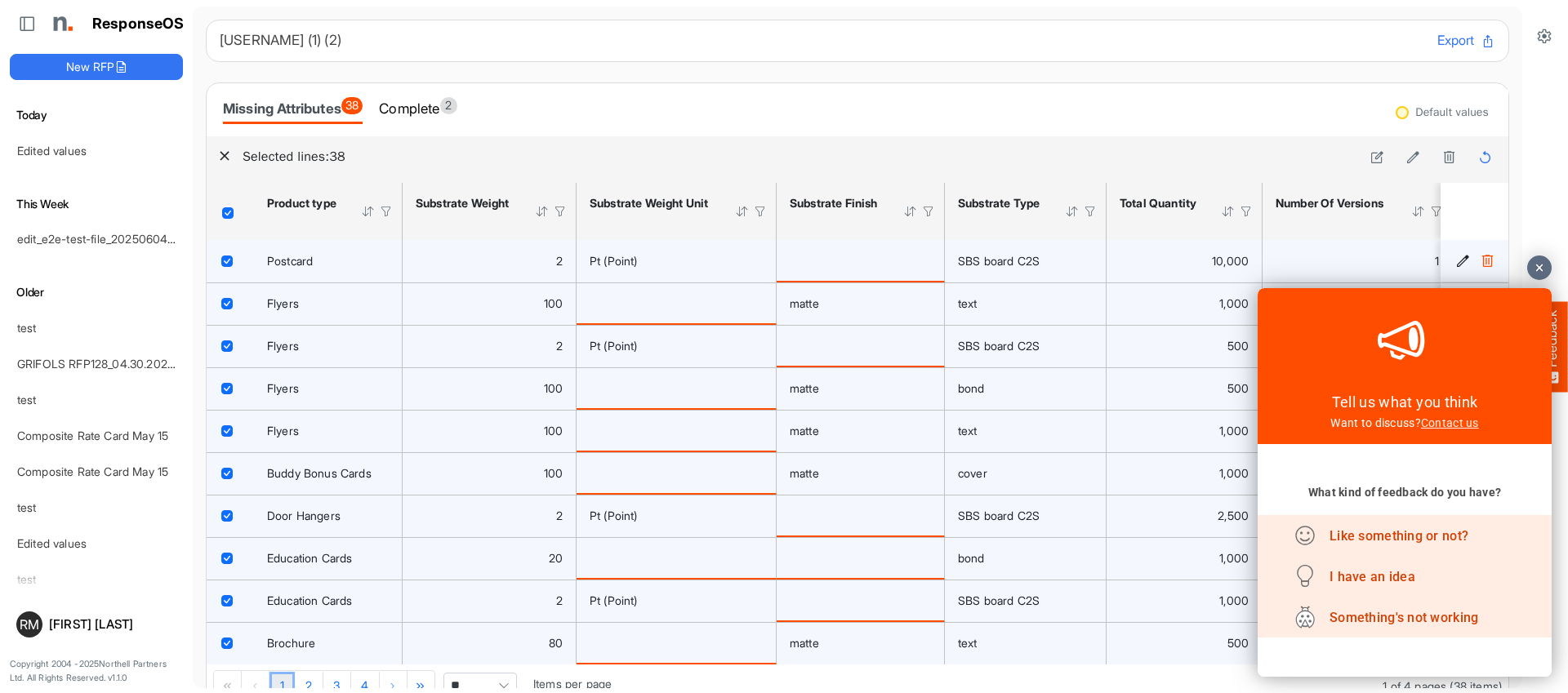 click on "Contact us" at bounding box center (1450, 423) 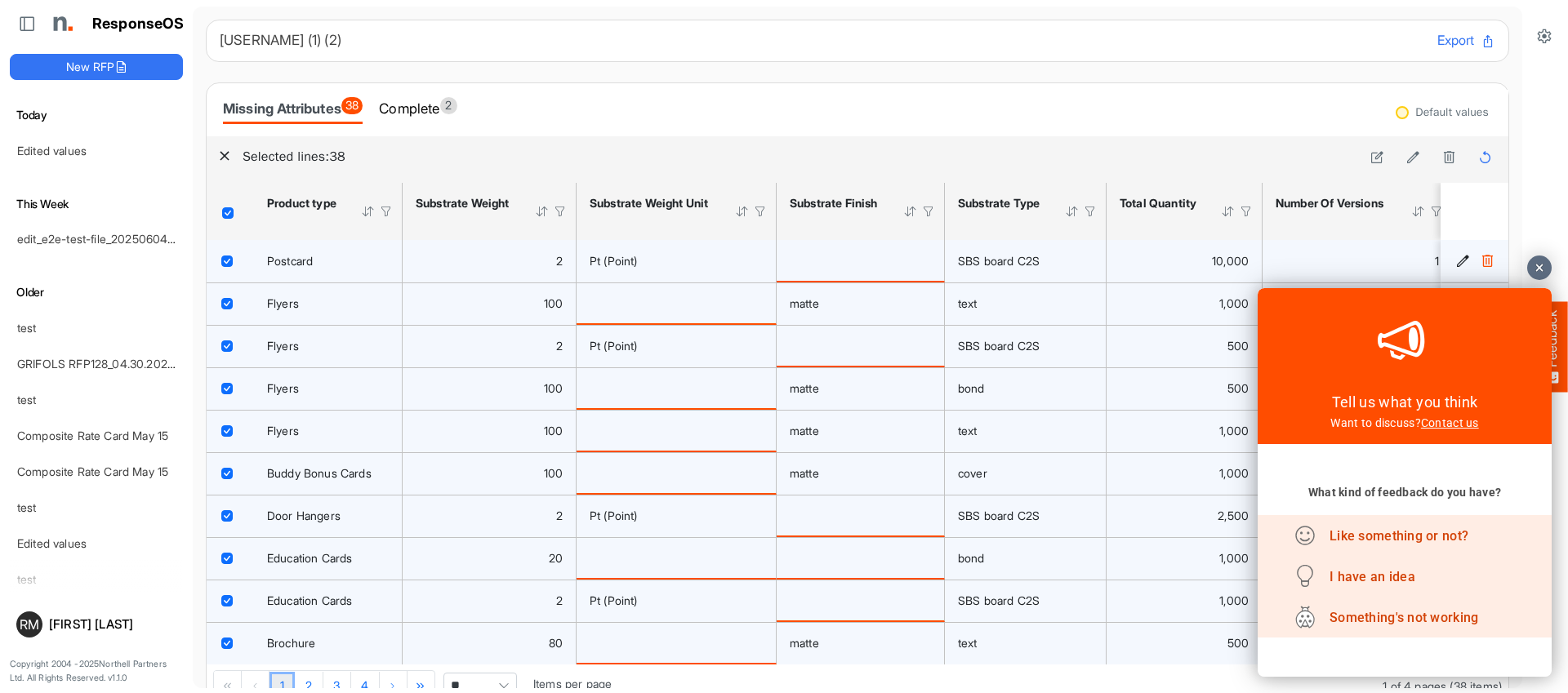 click at bounding box center [1539, 268] 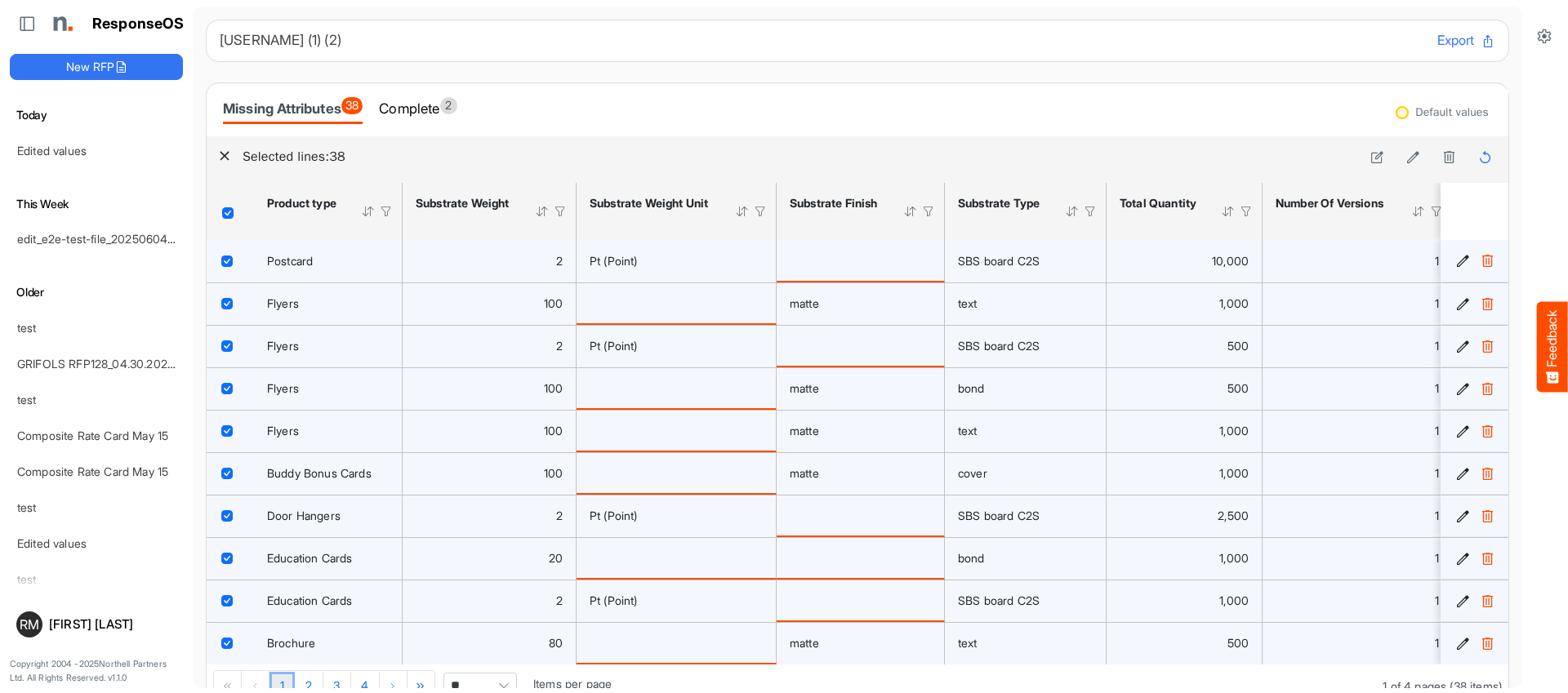 click on "Feedback" at bounding box center [1552, 346] 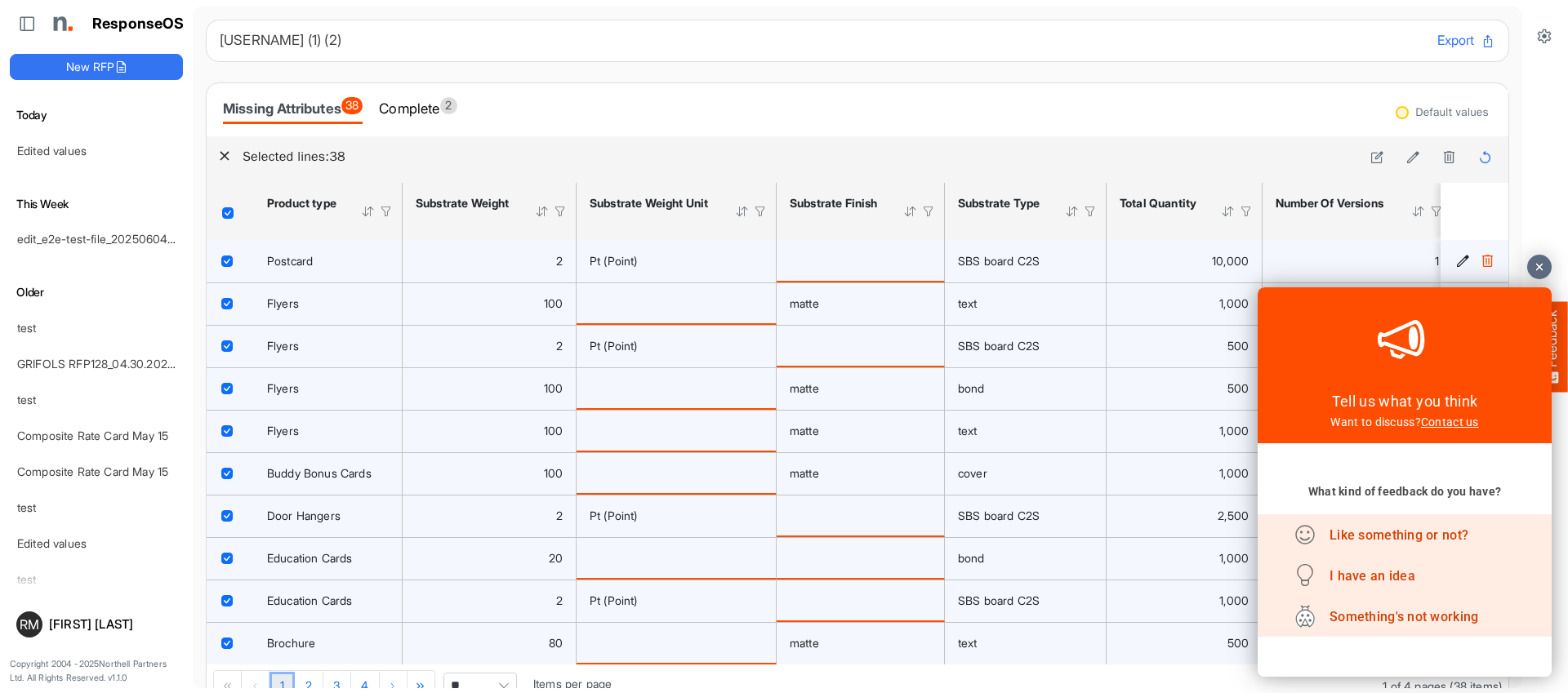 click at bounding box center (1539, 267) 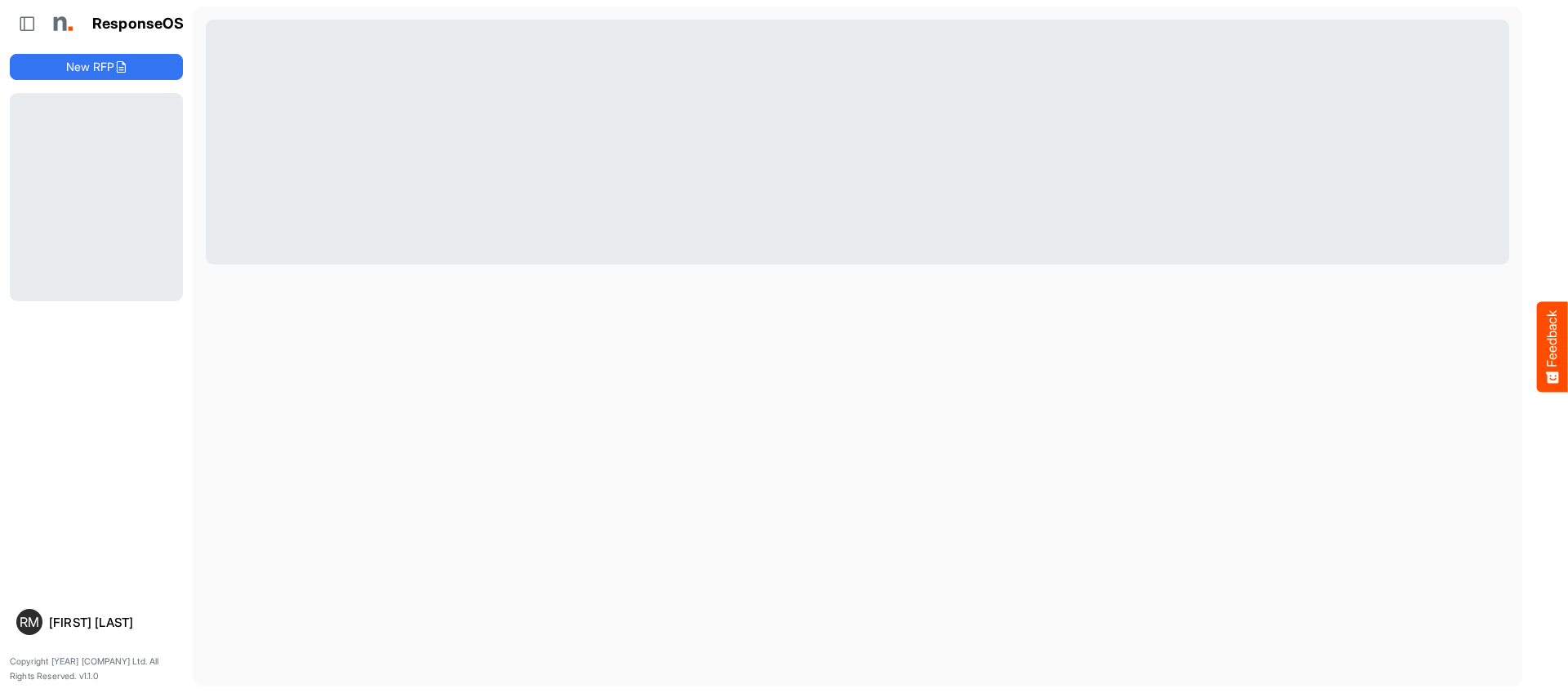 scroll, scrollTop: 0, scrollLeft: 0, axis: both 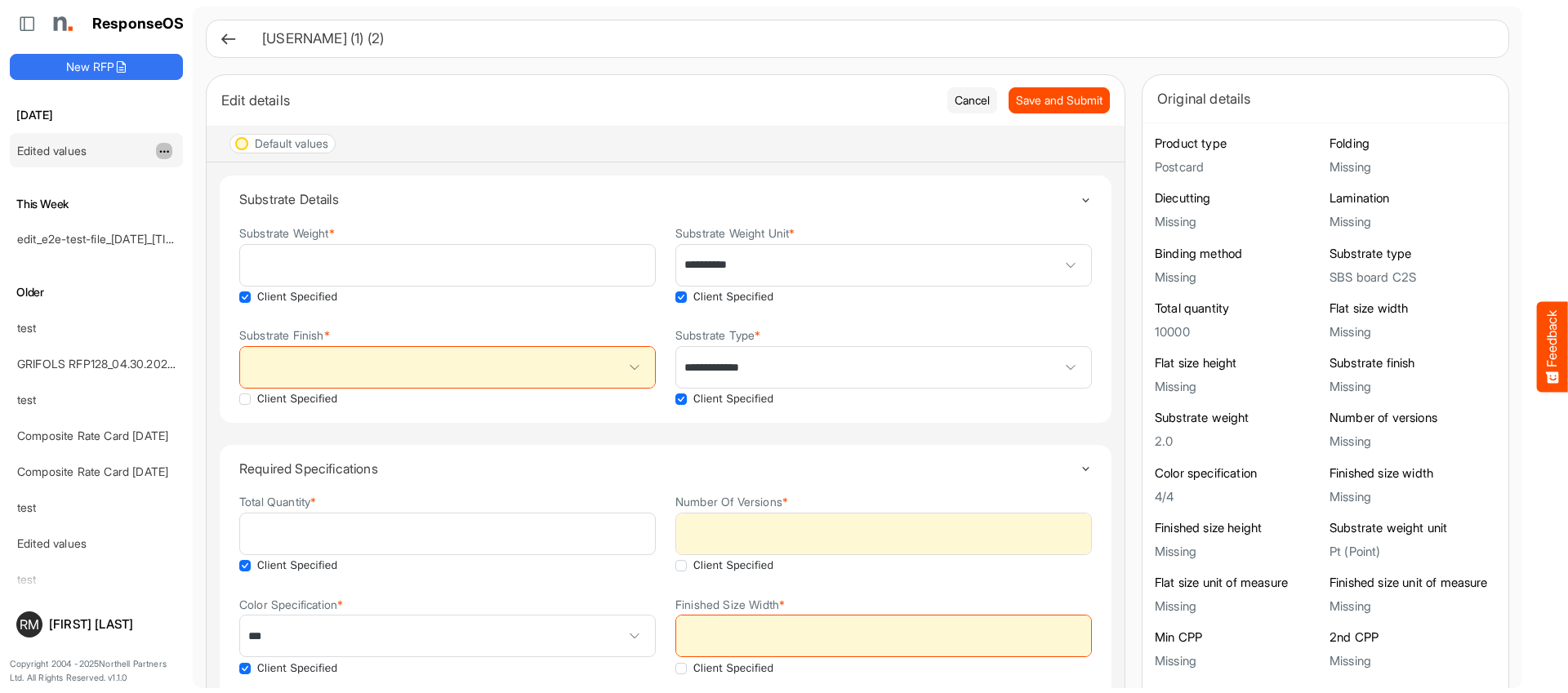 click 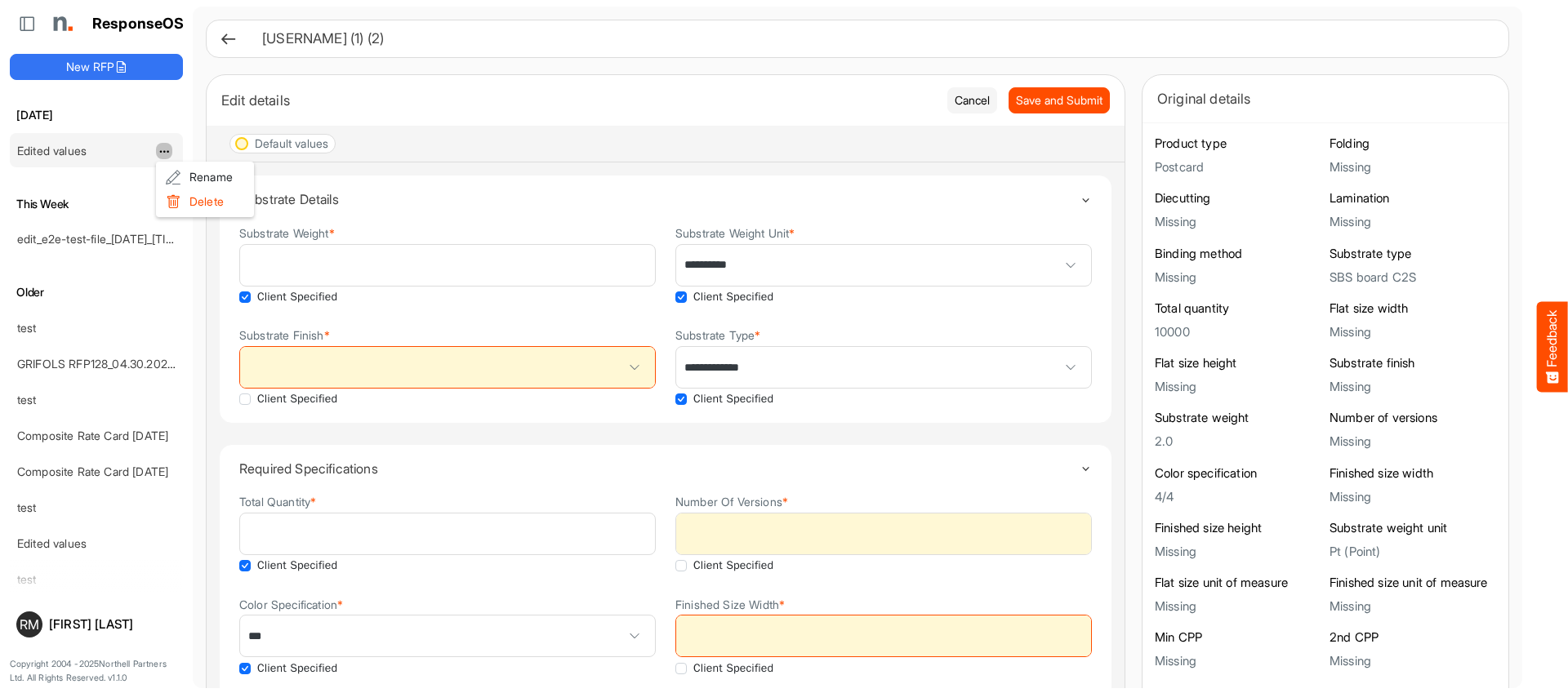 click on "Substrate Details" at bounding box center (666, 199) 